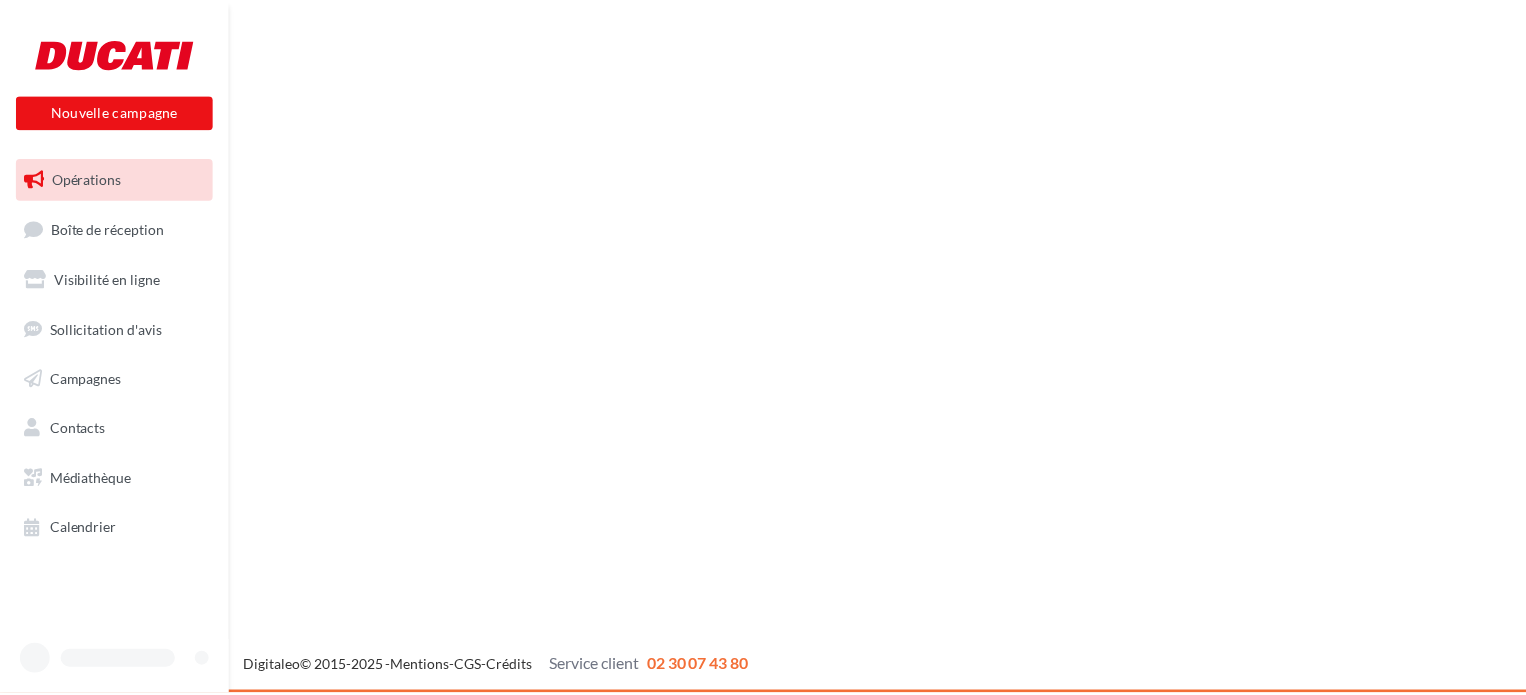 scroll, scrollTop: 0, scrollLeft: 0, axis: both 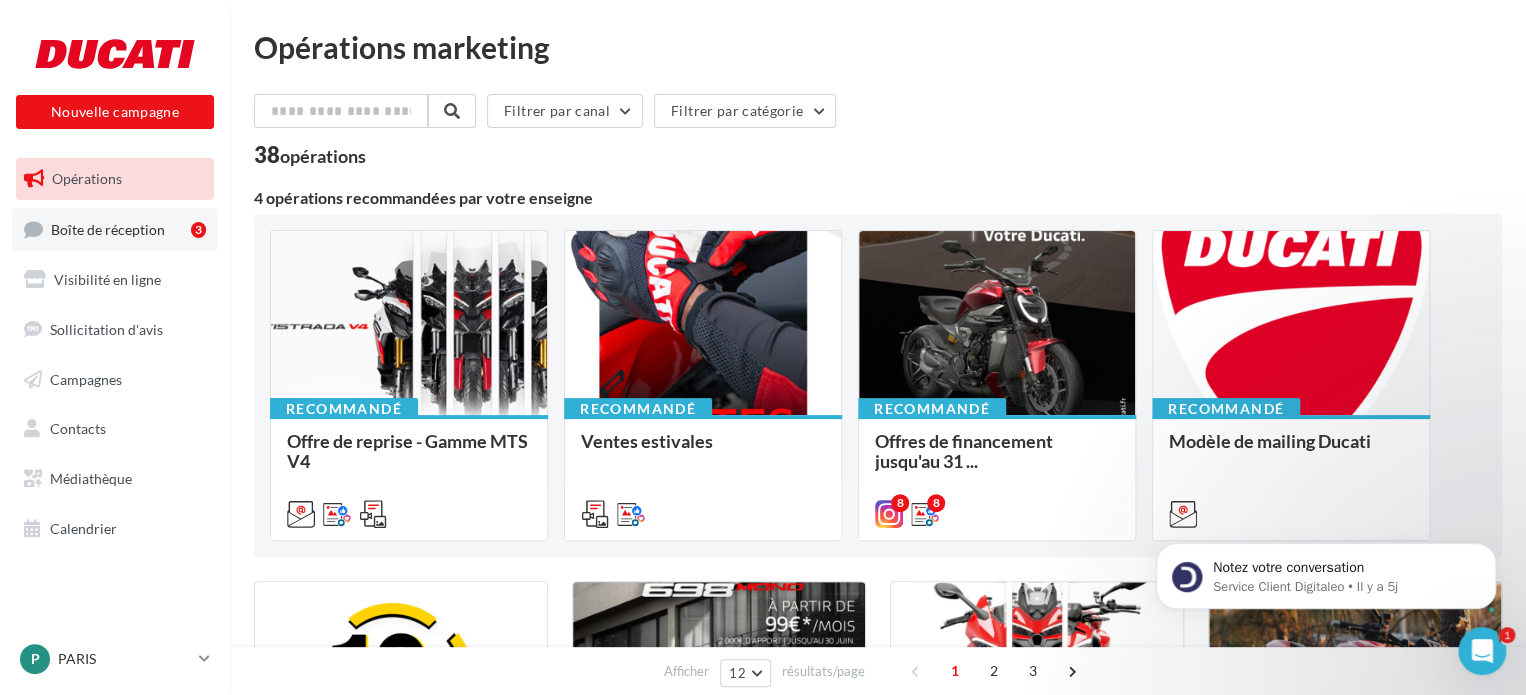 click on "Boîte de réception" at bounding box center (108, 228) 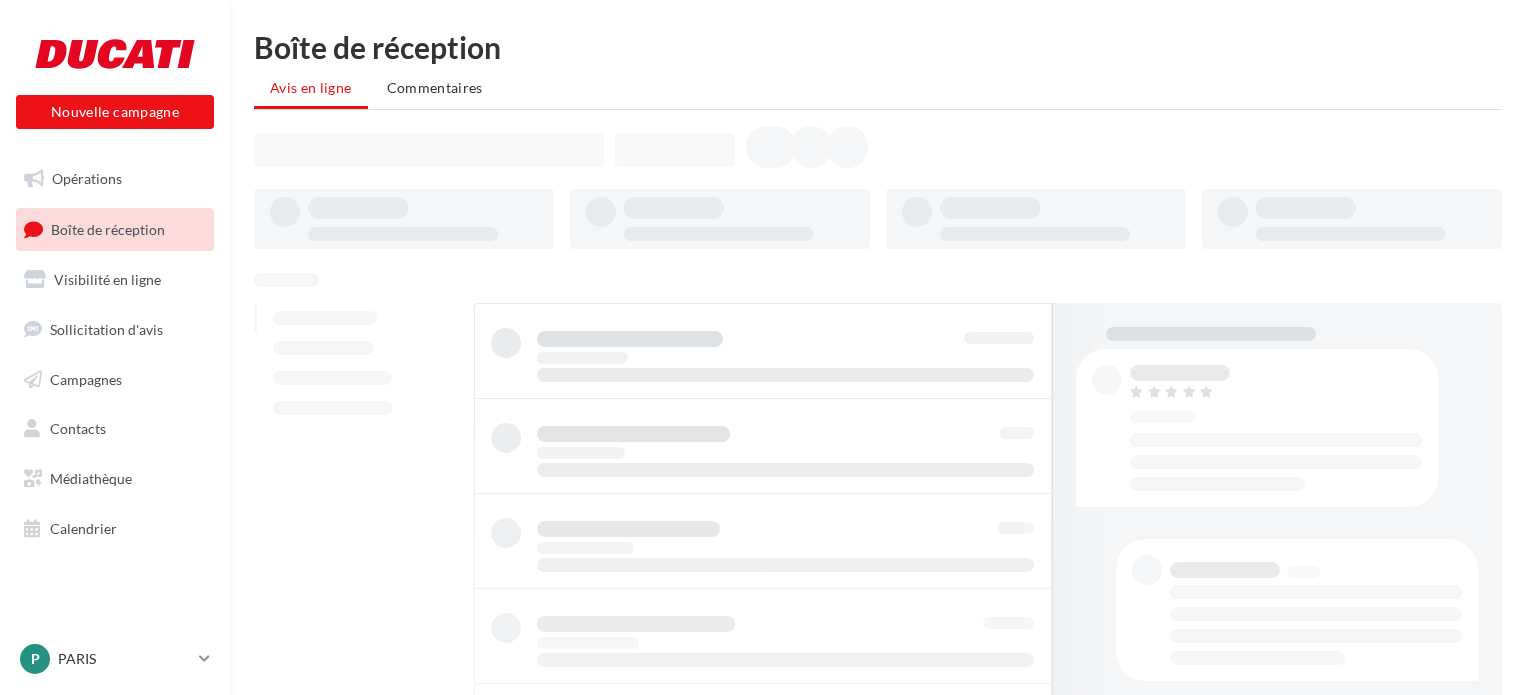 scroll, scrollTop: 0, scrollLeft: 0, axis: both 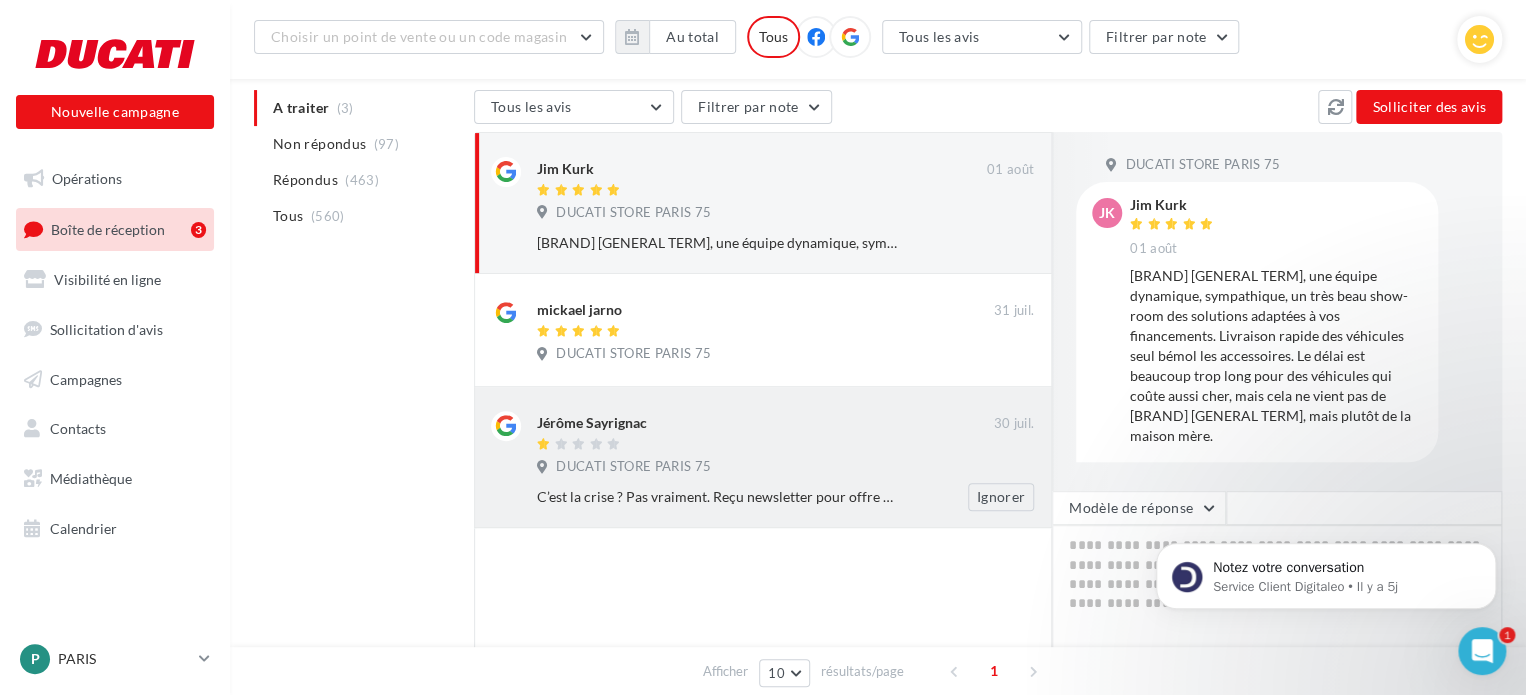 click on "DUCATI STORE PARIS 75" at bounding box center [785, 469] 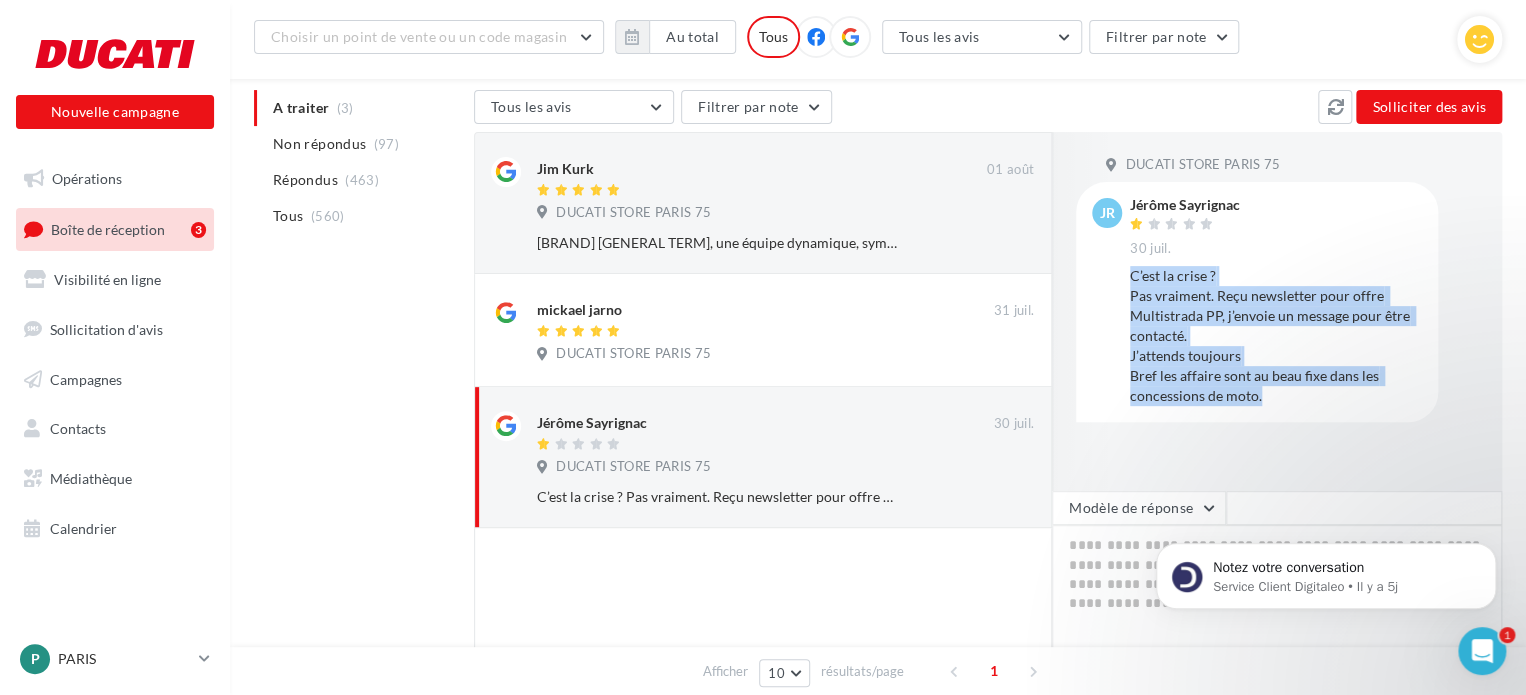drag, startPoint x: 1132, startPoint y: 277, endPoint x: 1281, endPoint y: 398, distance: 191.9427 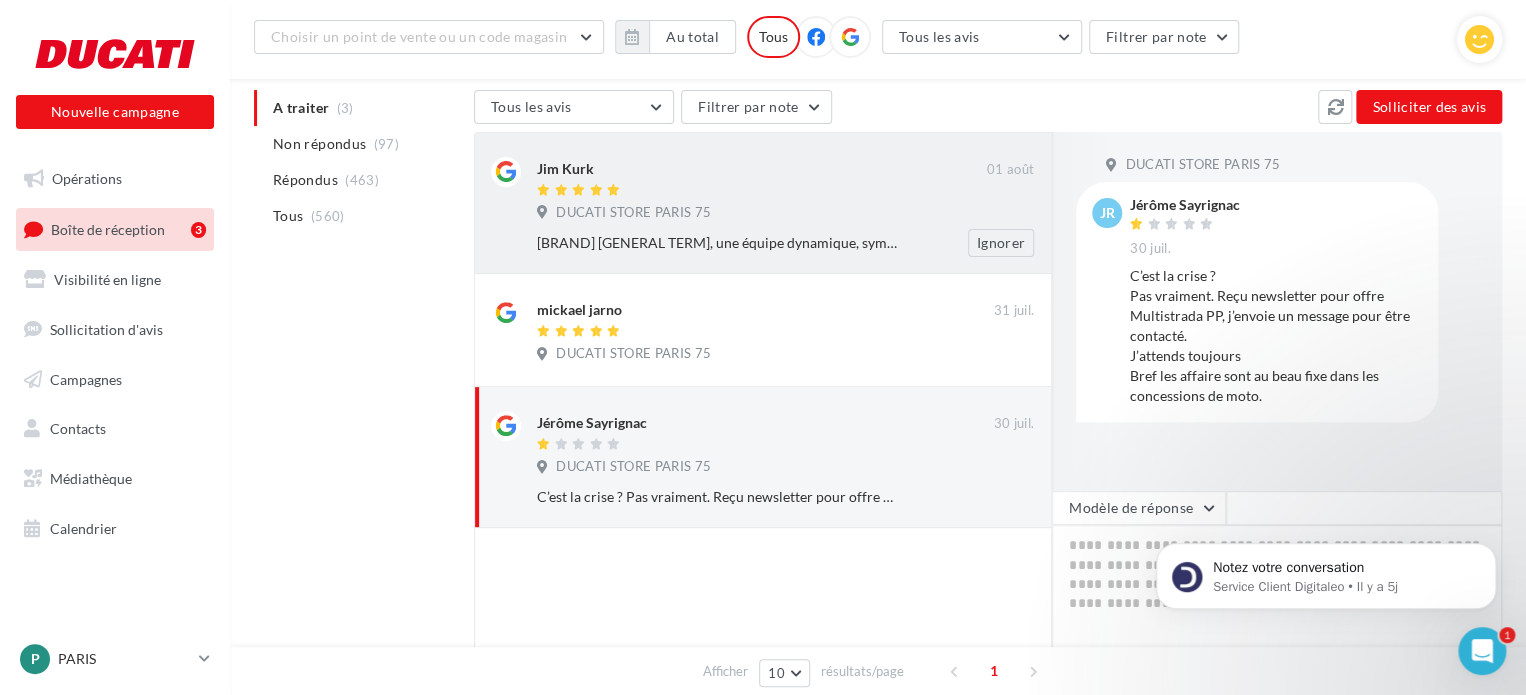 click on "[BRAND] [GENERAL TERM], une équipe dynamique, sympathique, un très beau show-room des solutions adaptées à vos financements. Livraison rapide des véhicules seul bémol les accessoires. Le délai est beaucoup trop long pour des véhicules qui coûte aussi cher, mais cela ne vient pas de [BRAND] [GENERAL TERM], mais plutôt de la maison mère." at bounding box center [720, 243] 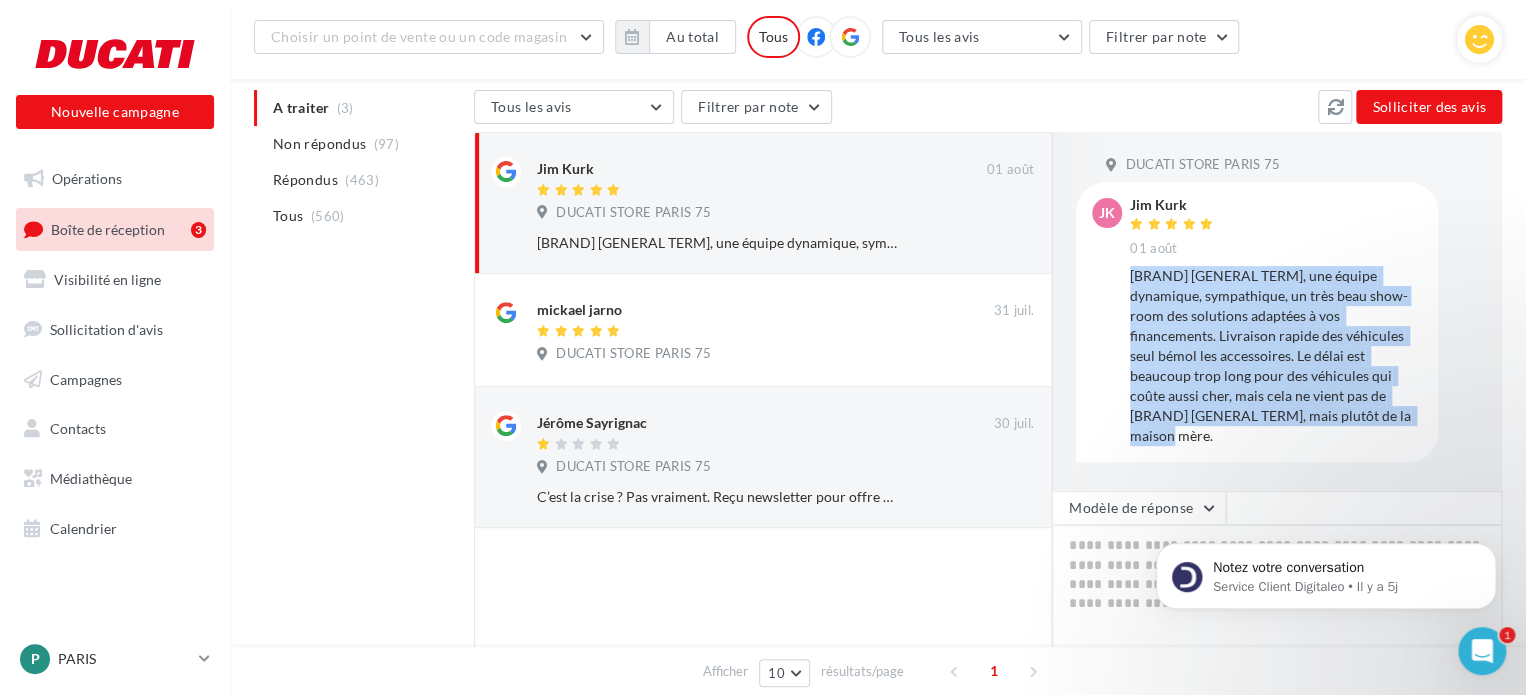 drag, startPoint x: 1128, startPoint y: 271, endPoint x: 1350, endPoint y: 415, distance: 264.6129 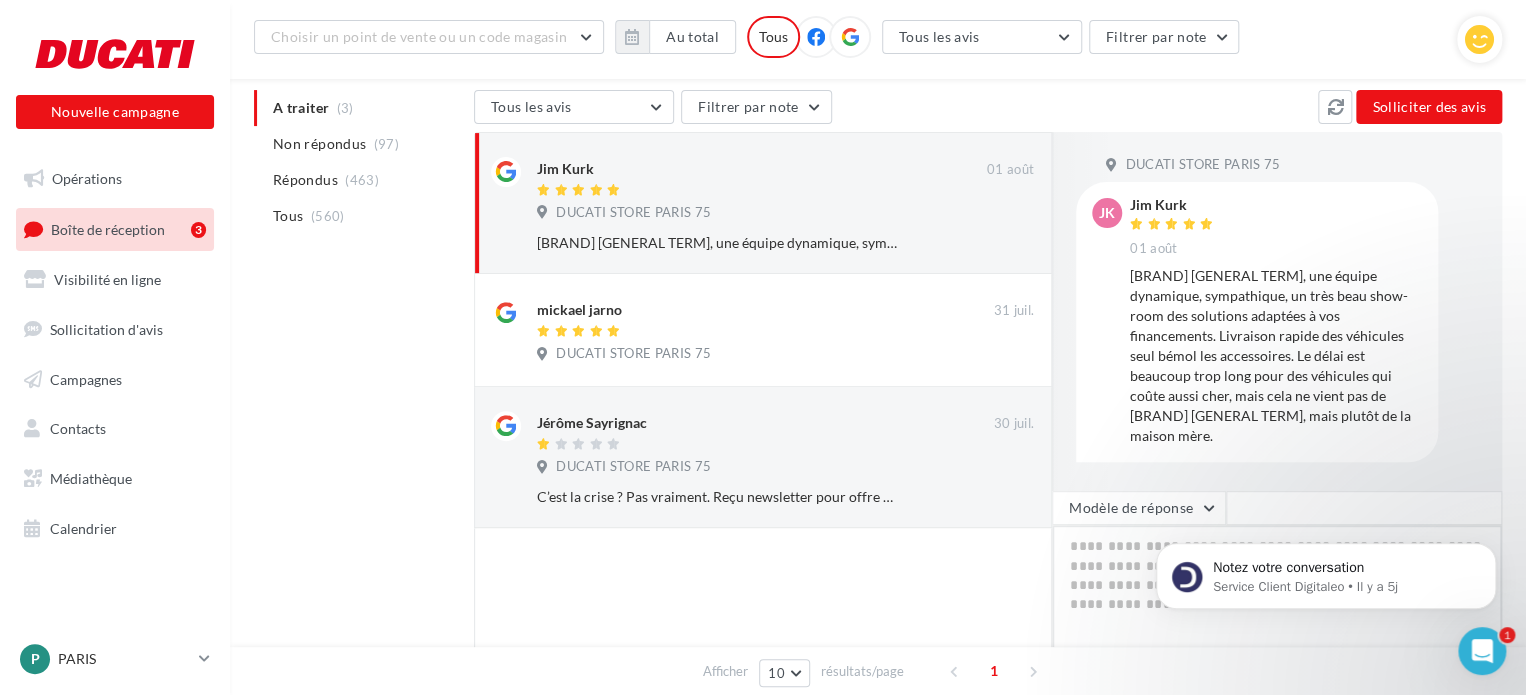 click at bounding box center [1277, 587] 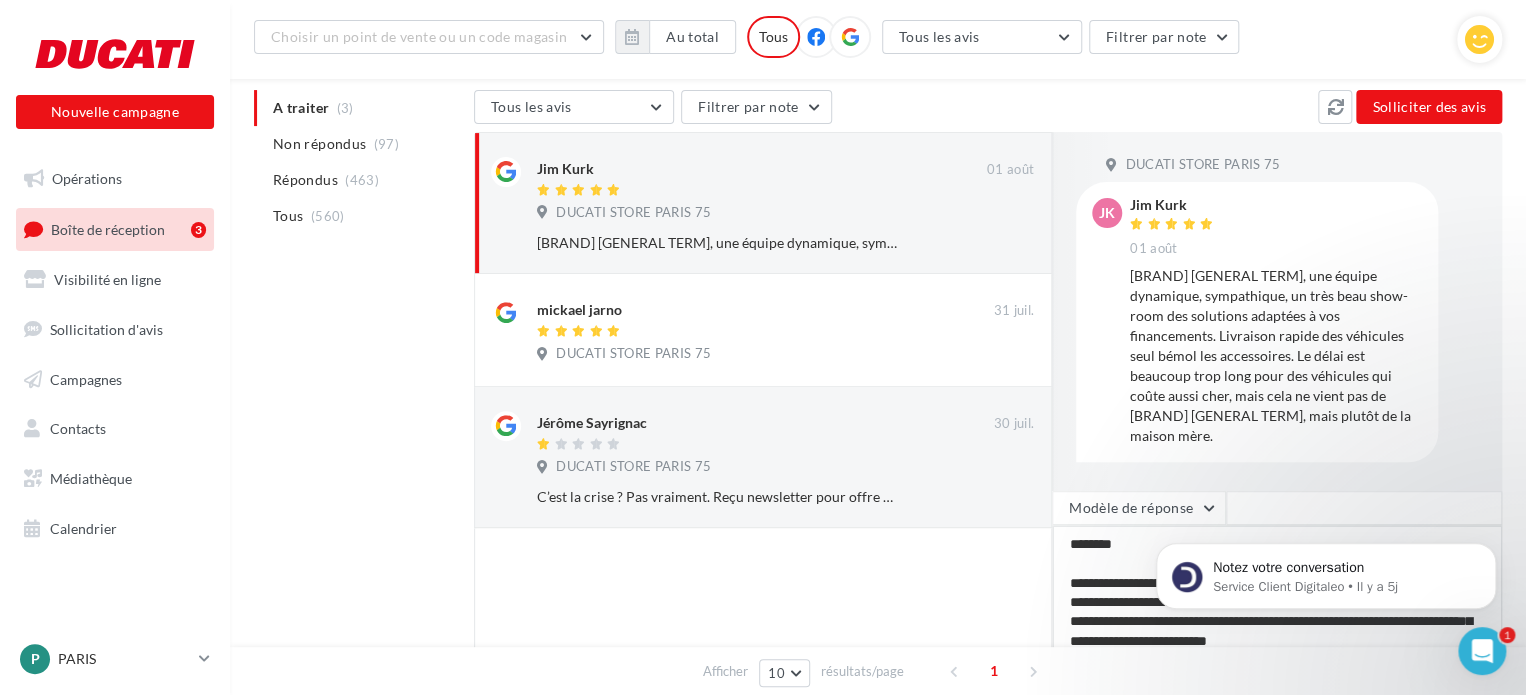 scroll, scrollTop: 252, scrollLeft: 0, axis: vertical 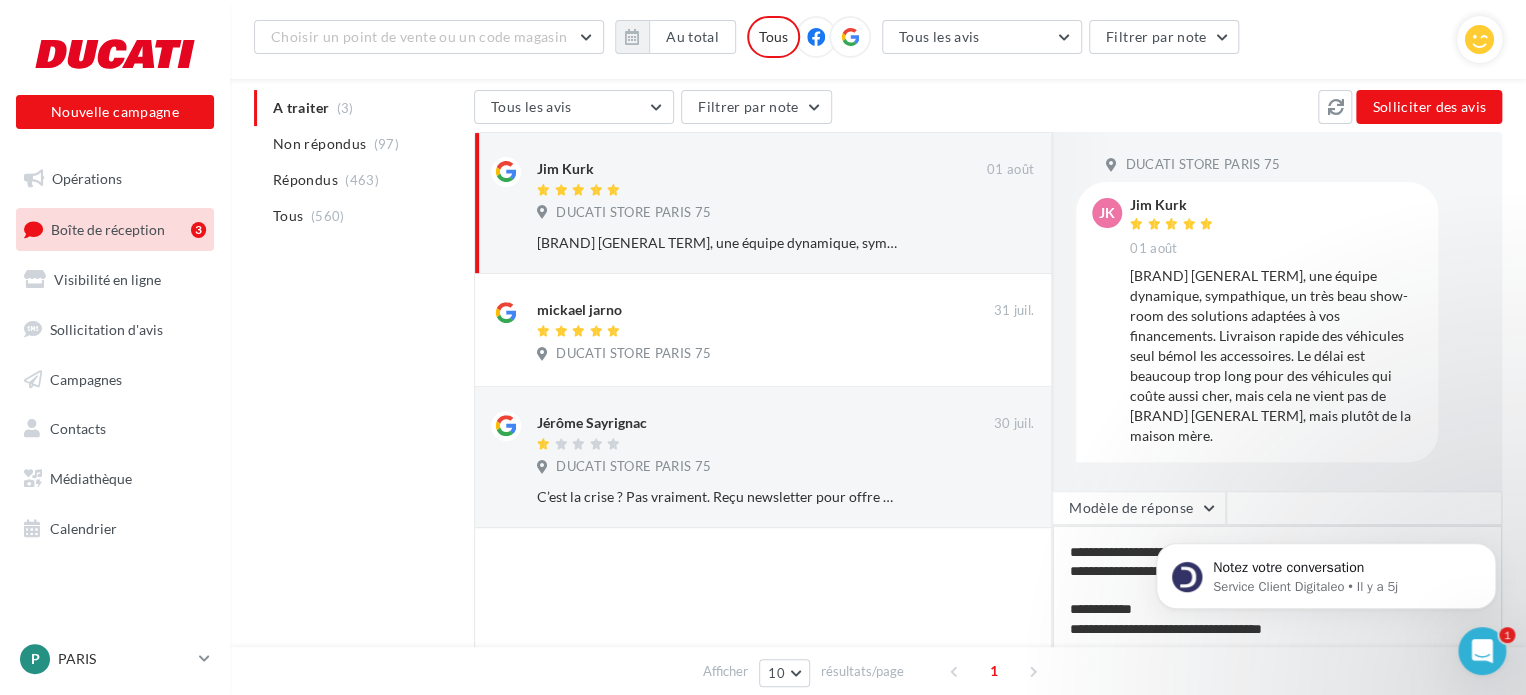 type on "**********" 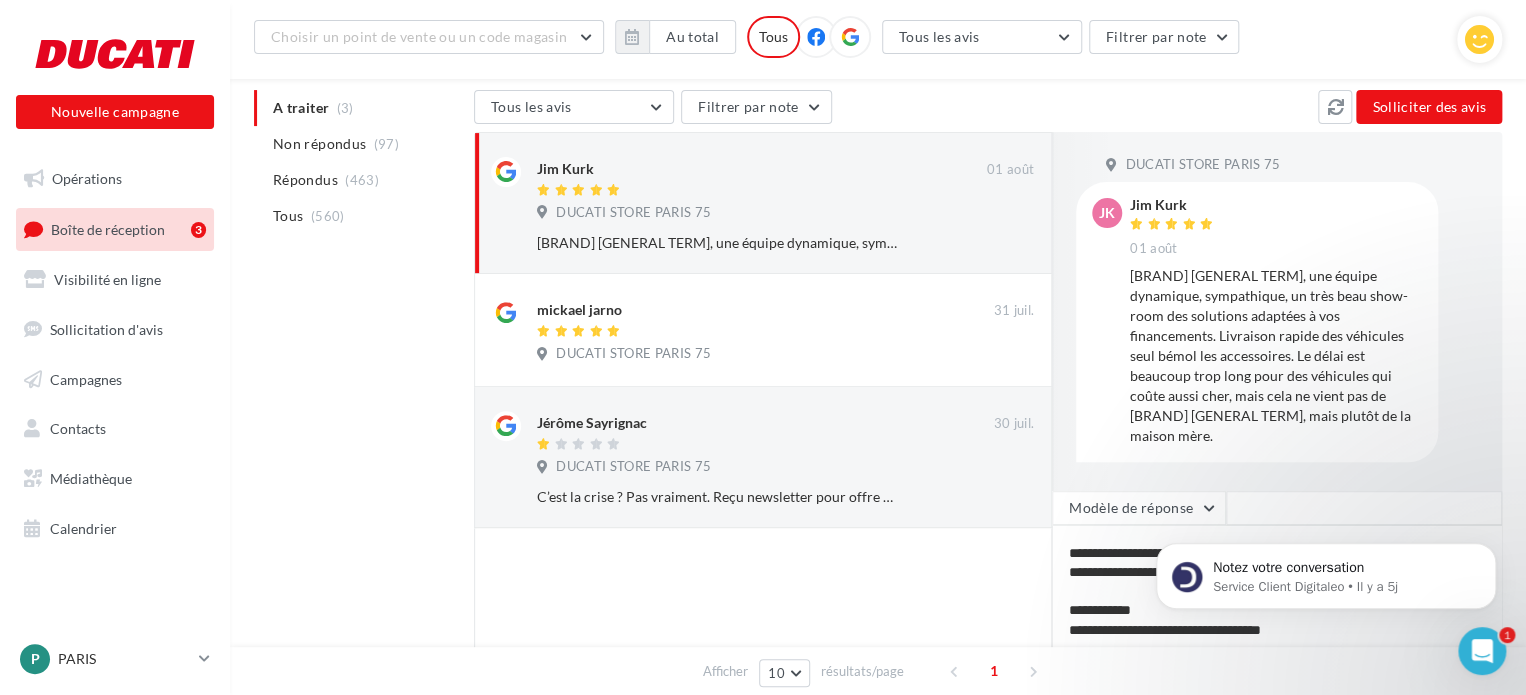 scroll, scrollTop: 251, scrollLeft: 0, axis: vertical 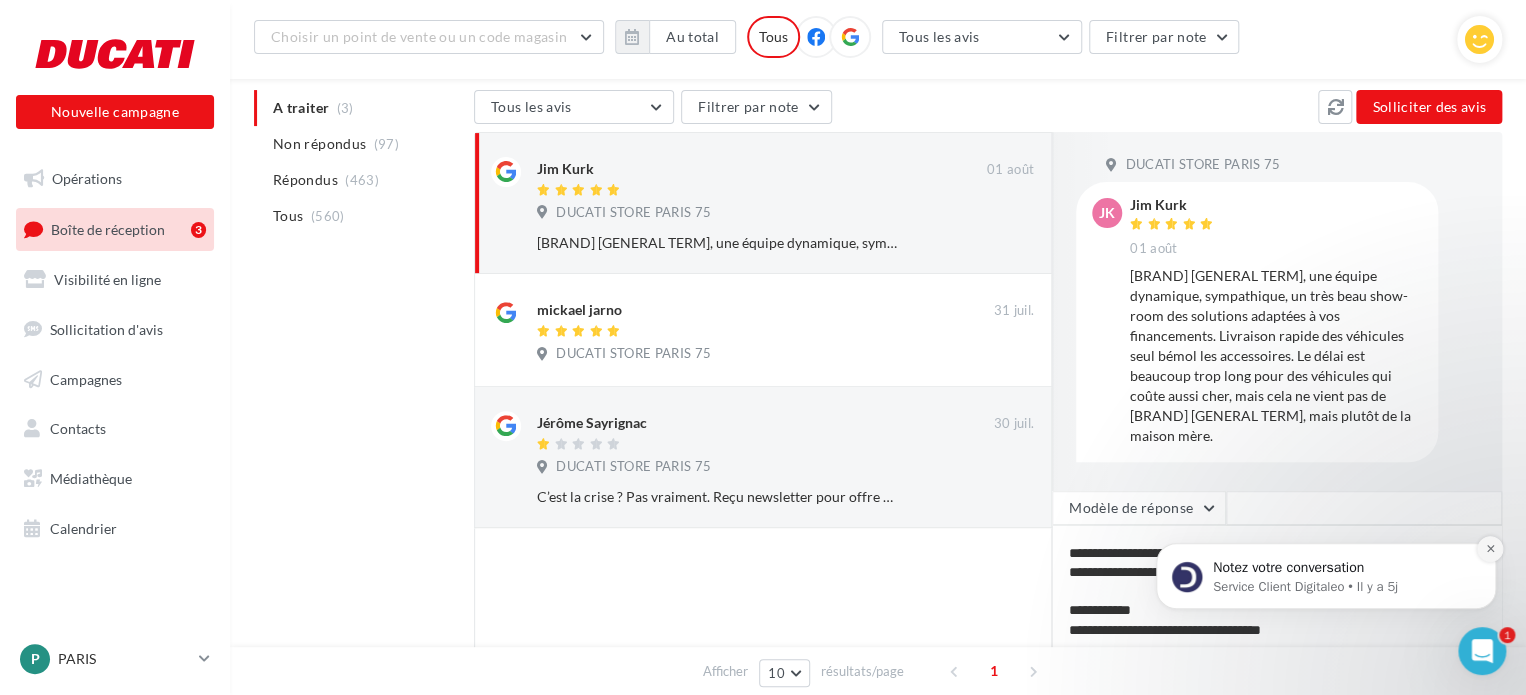 click at bounding box center (1490, 549) 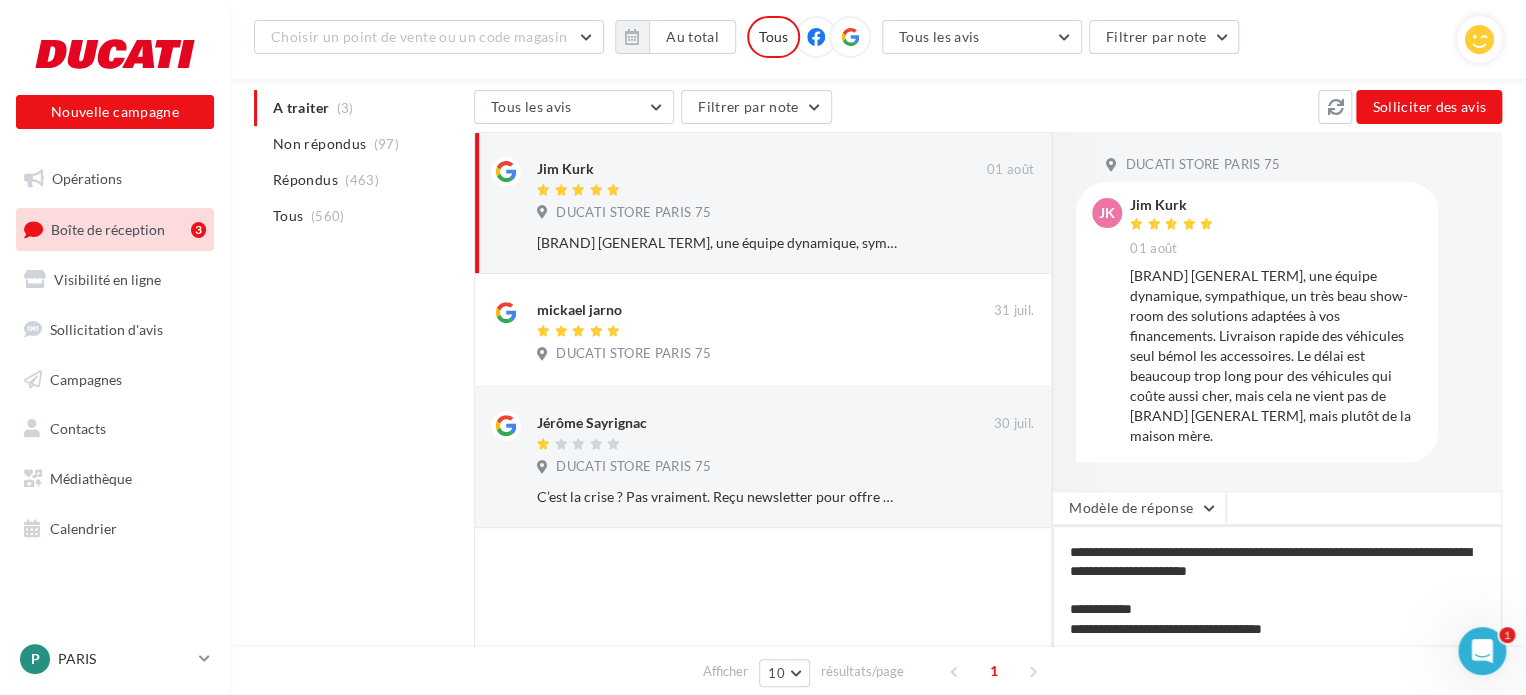 scroll, scrollTop: 252, scrollLeft: 0, axis: vertical 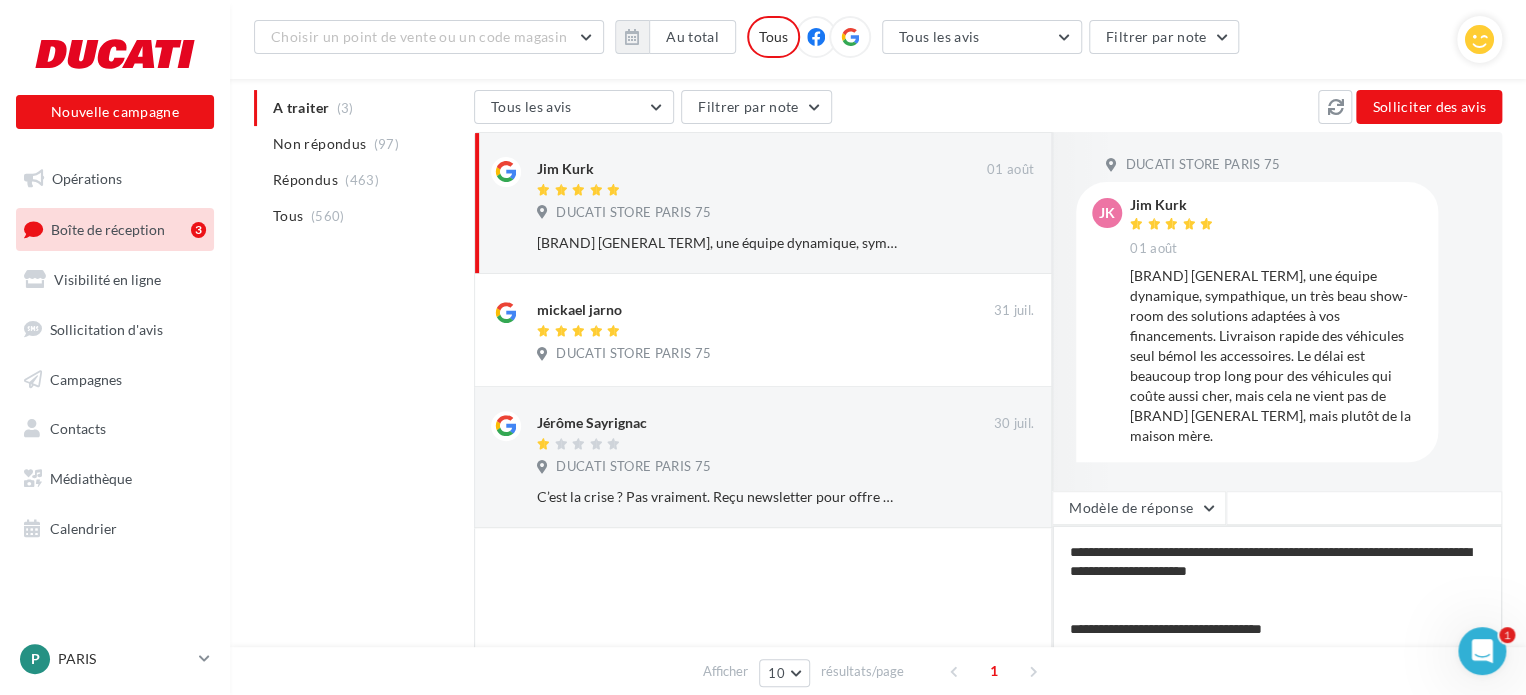 type on "**********" 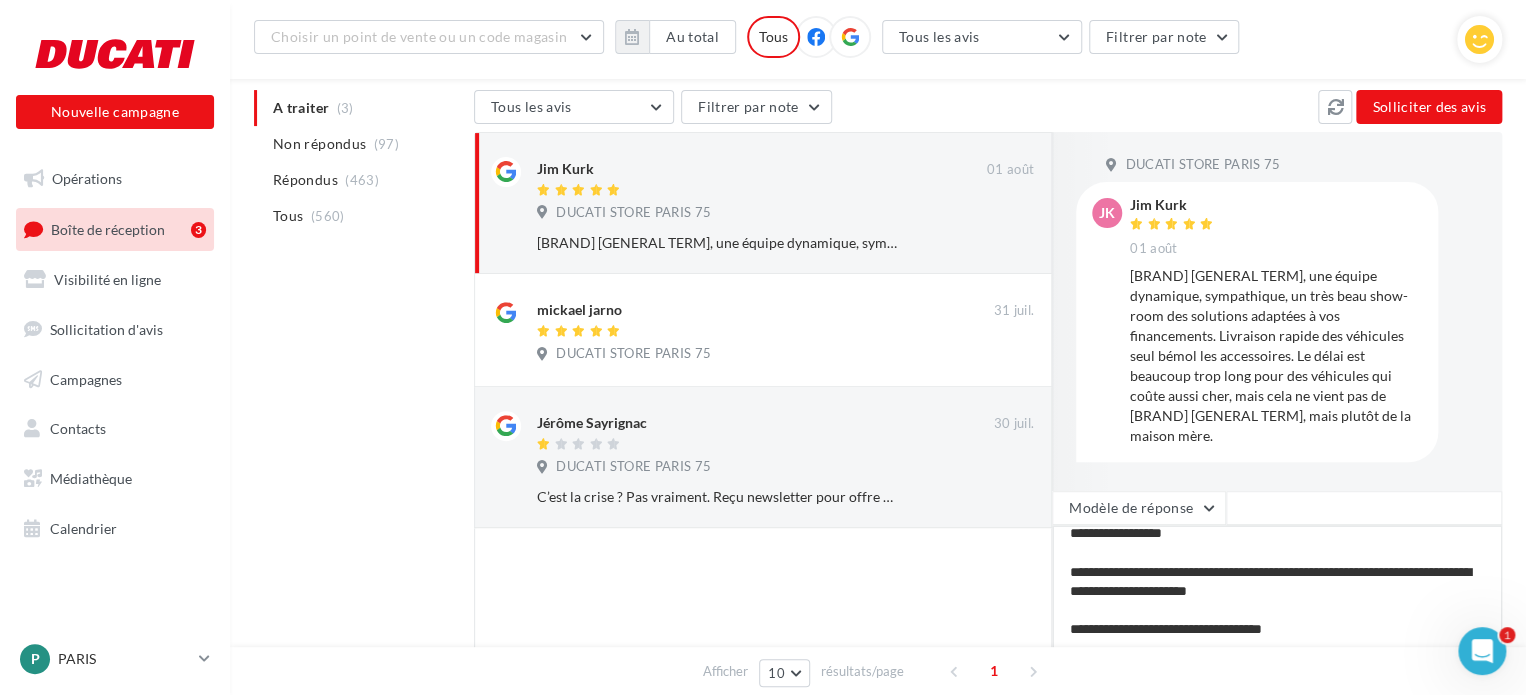 scroll, scrollTop: 0, scrollLeft: 0, axis: both 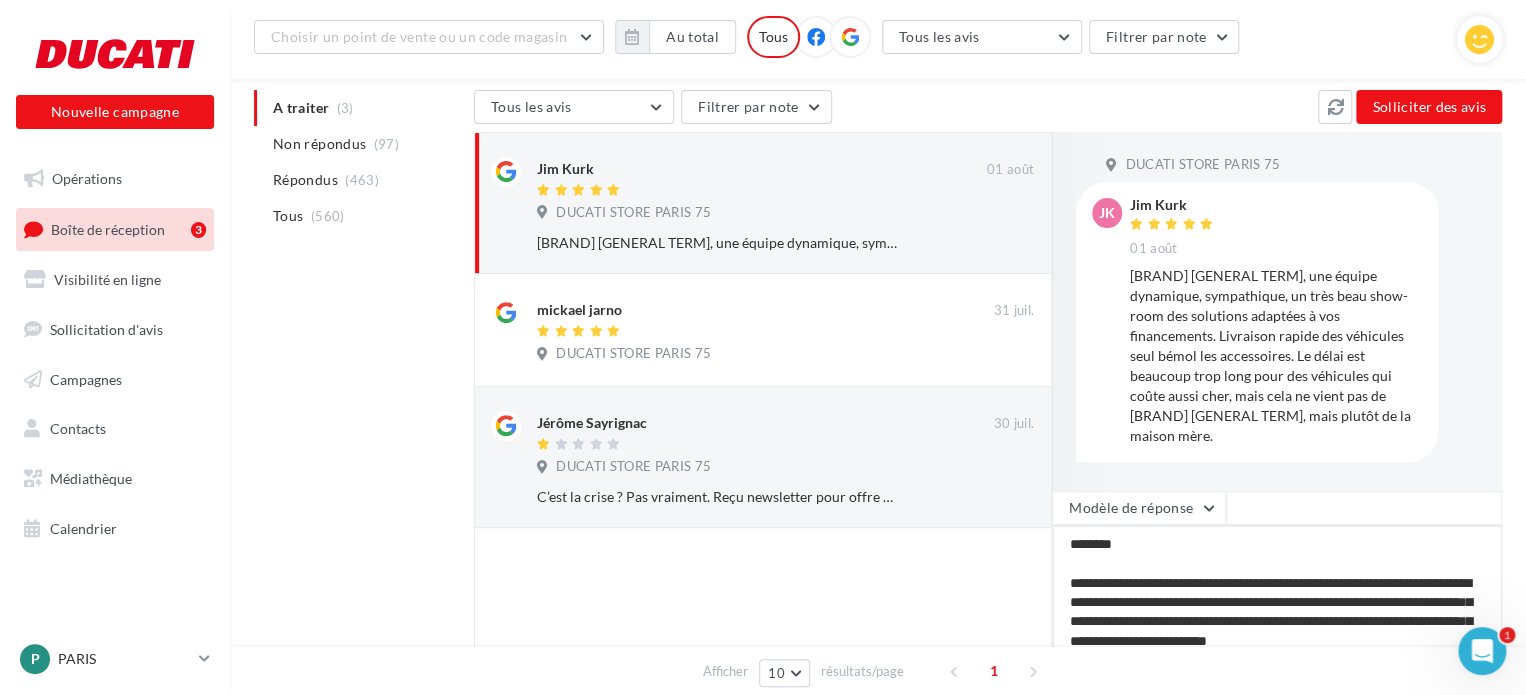 click on "**********" at bounding box center (1277, 587) 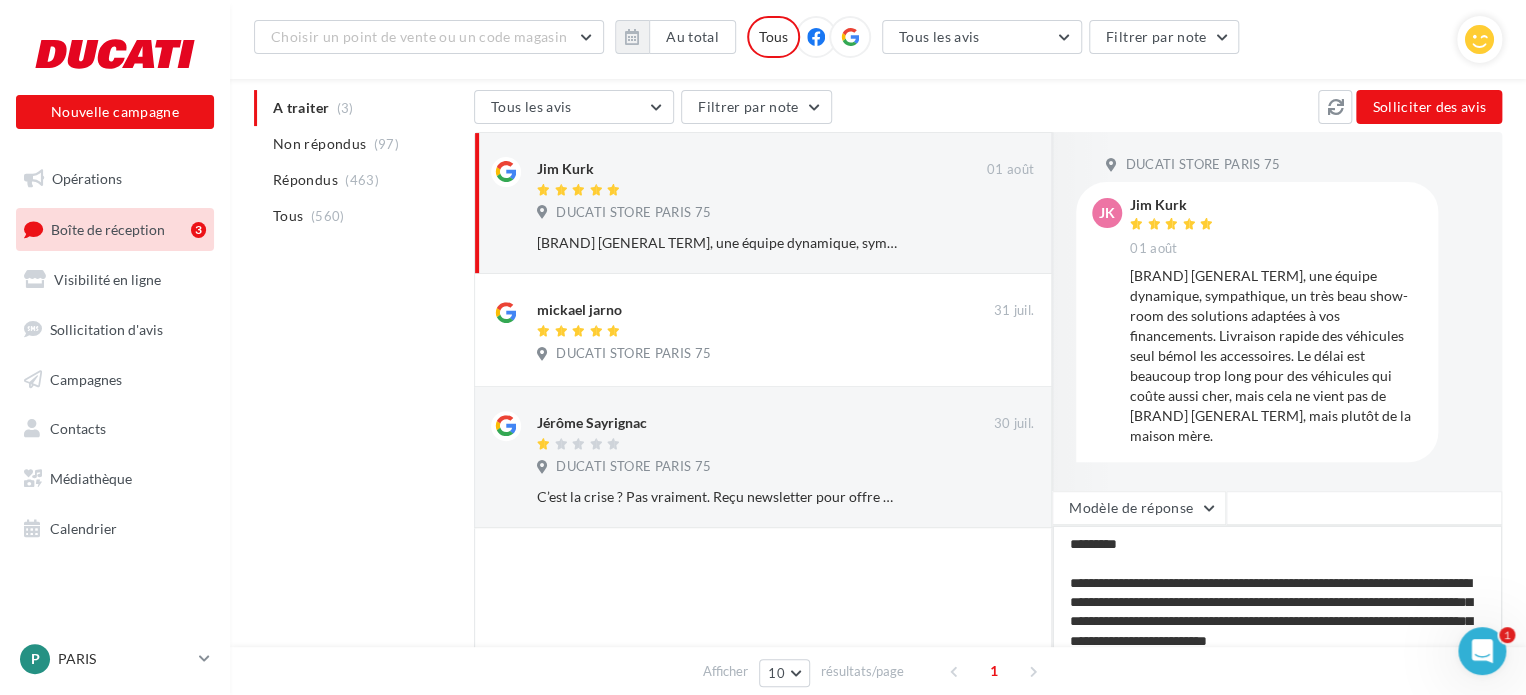 type on "**********" 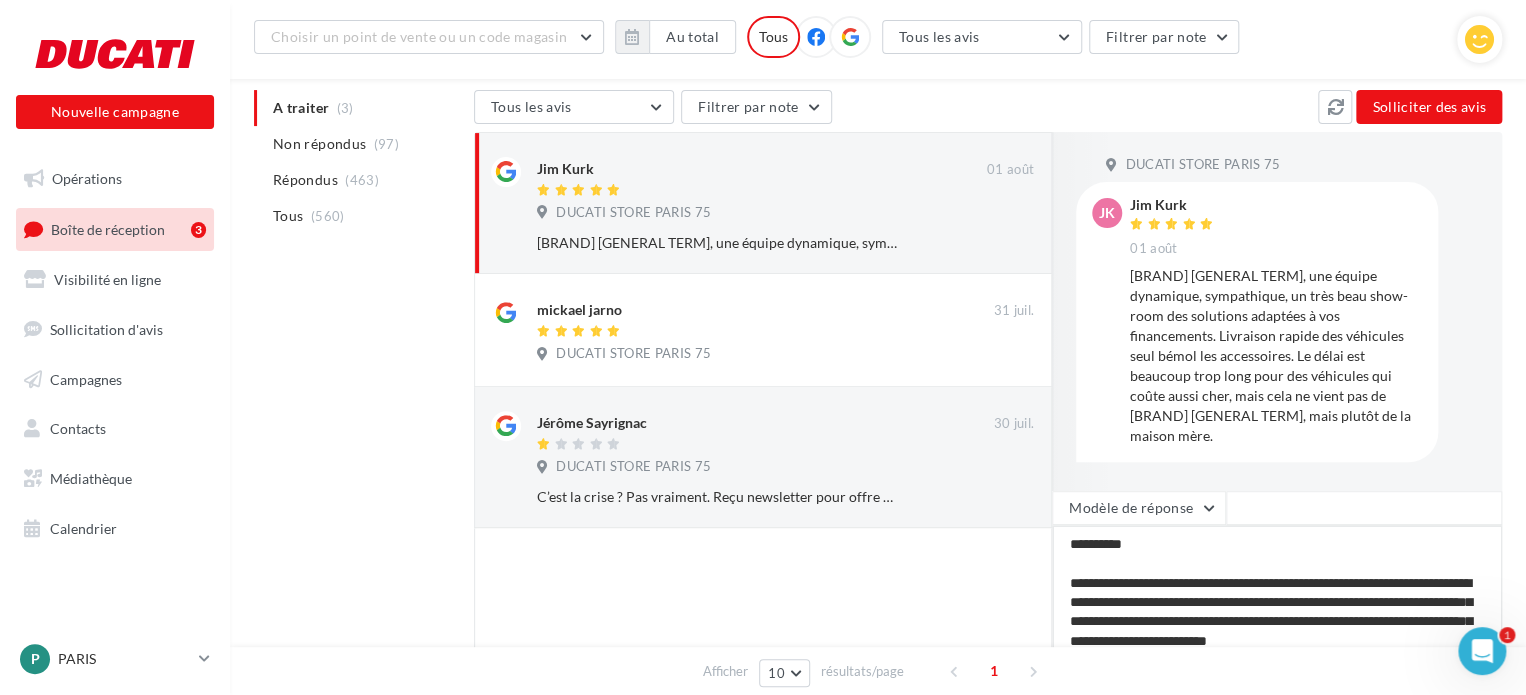type on "**********" 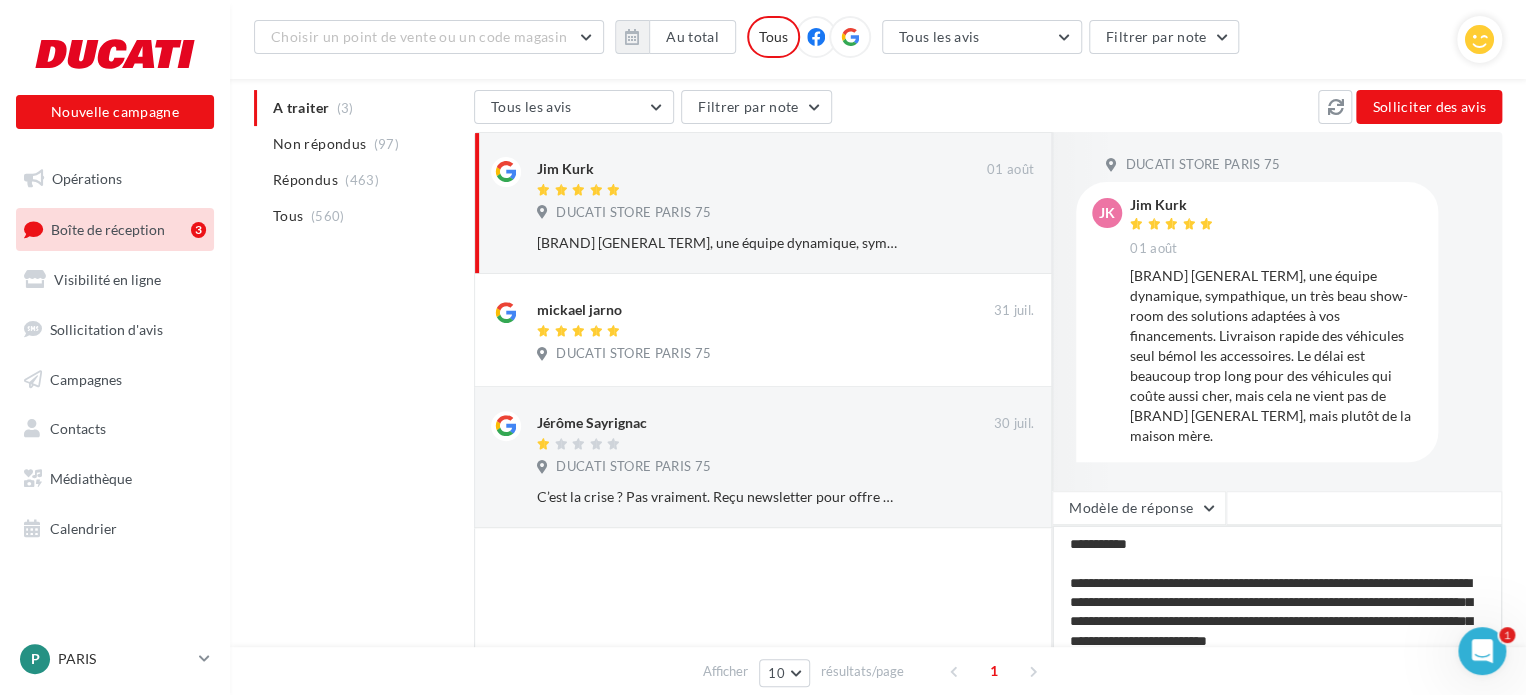 type on "**********" 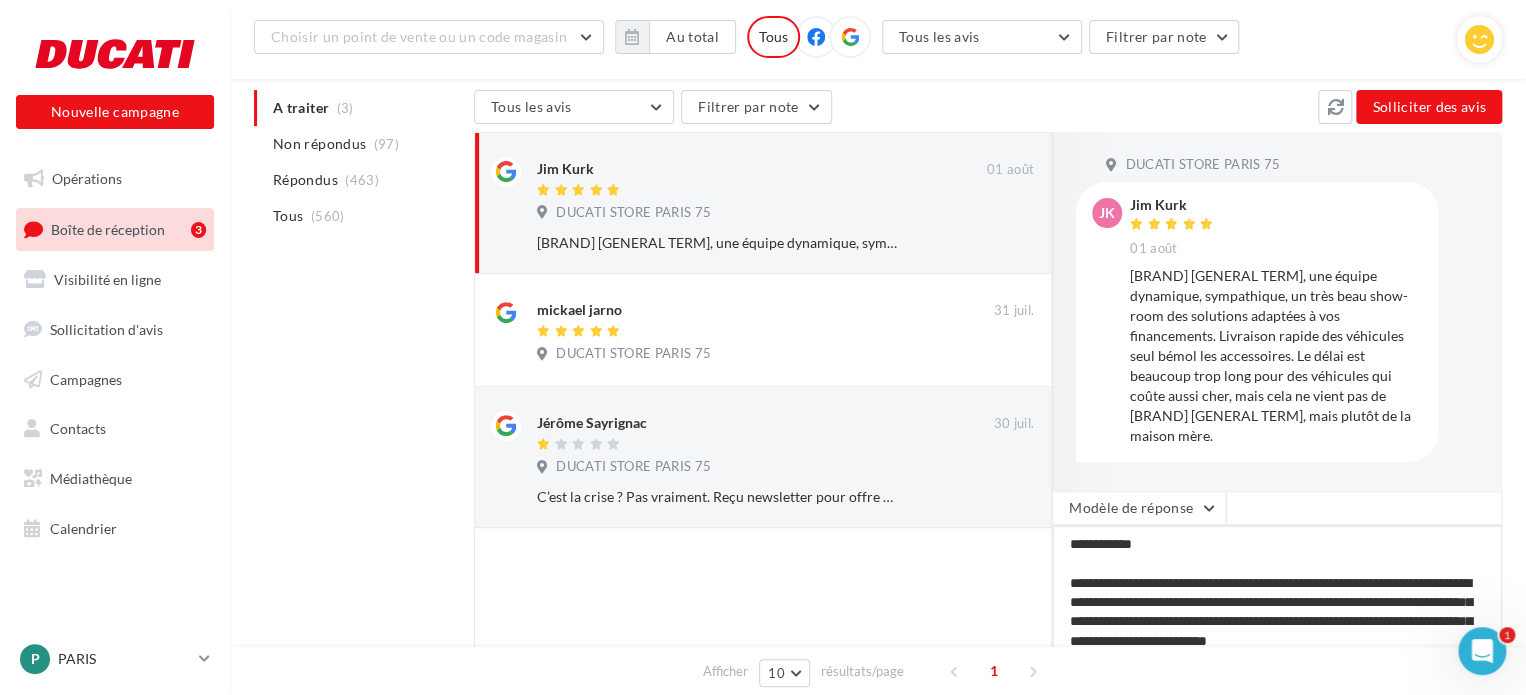 type on "**********" 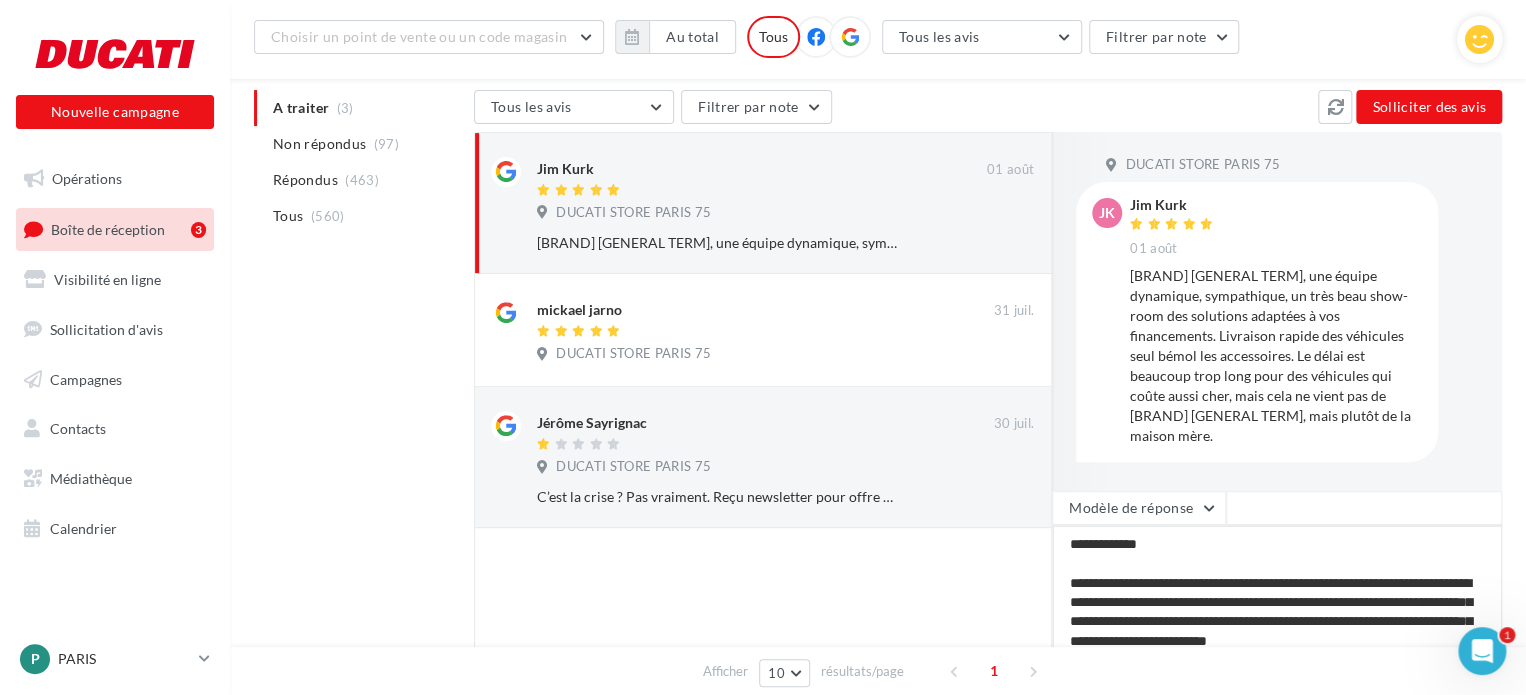 type on "**********" 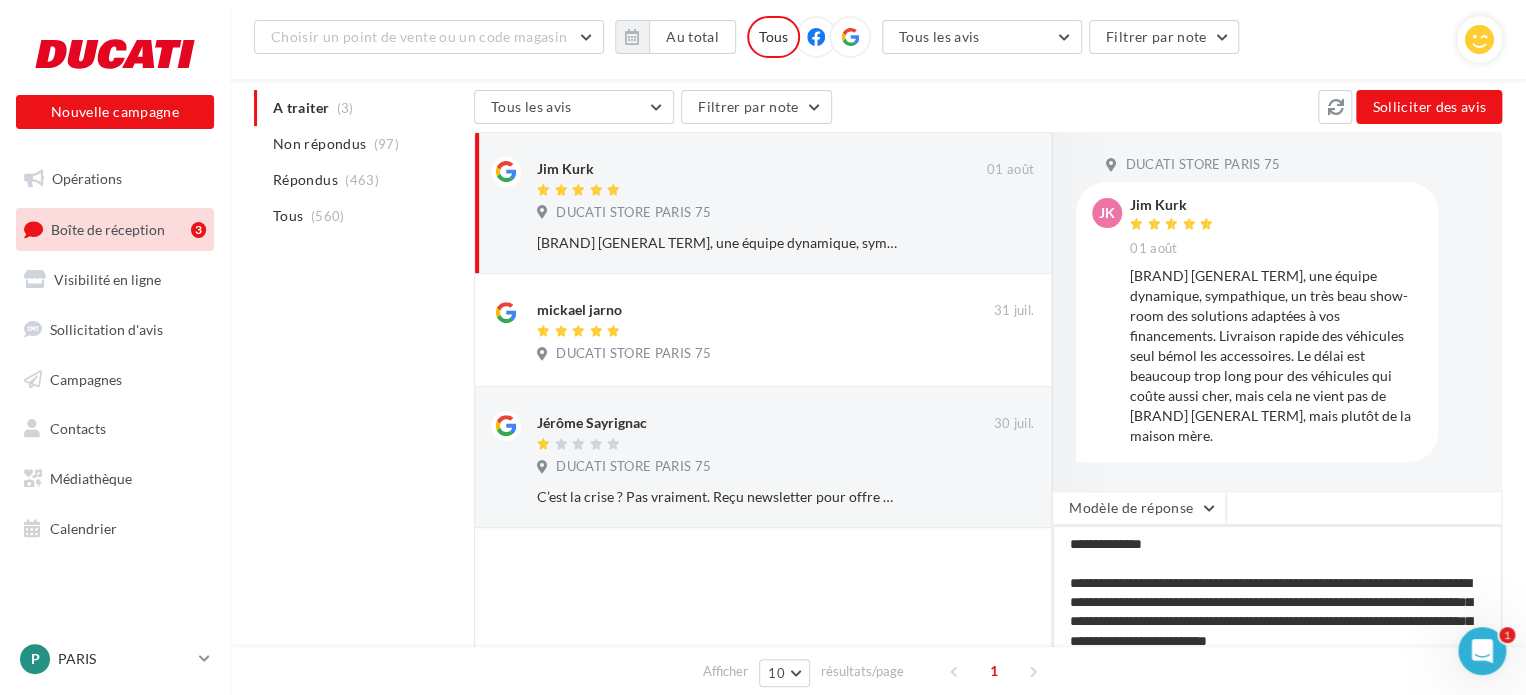 type on "**********" 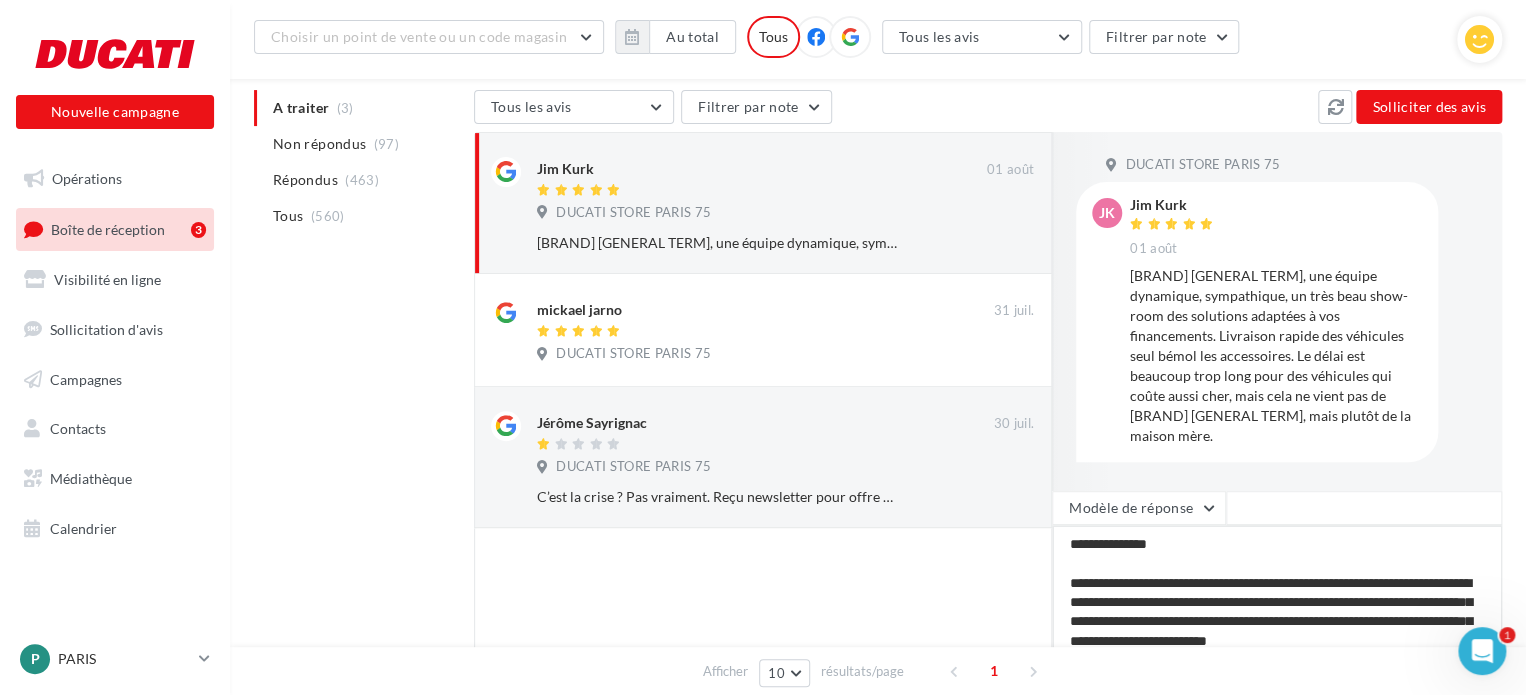 type on "**********" 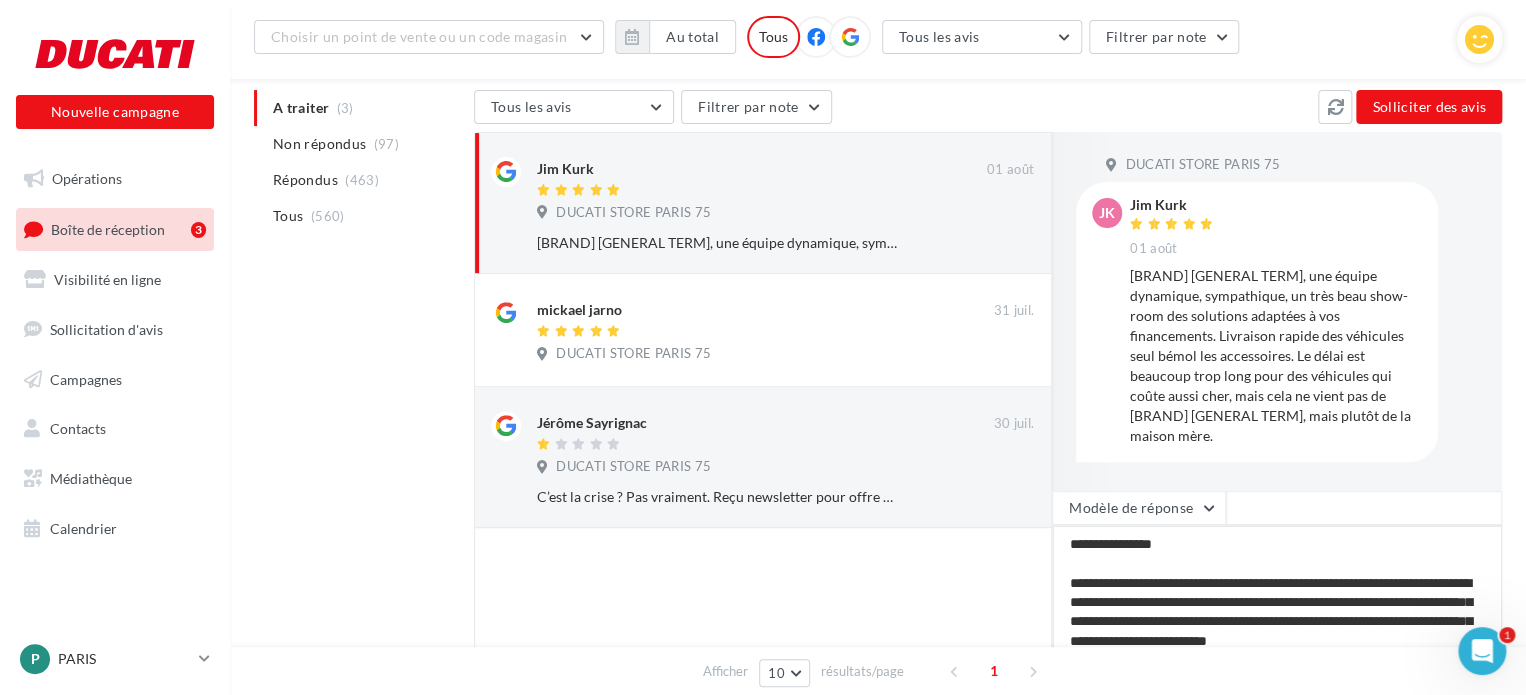 type on "**********" 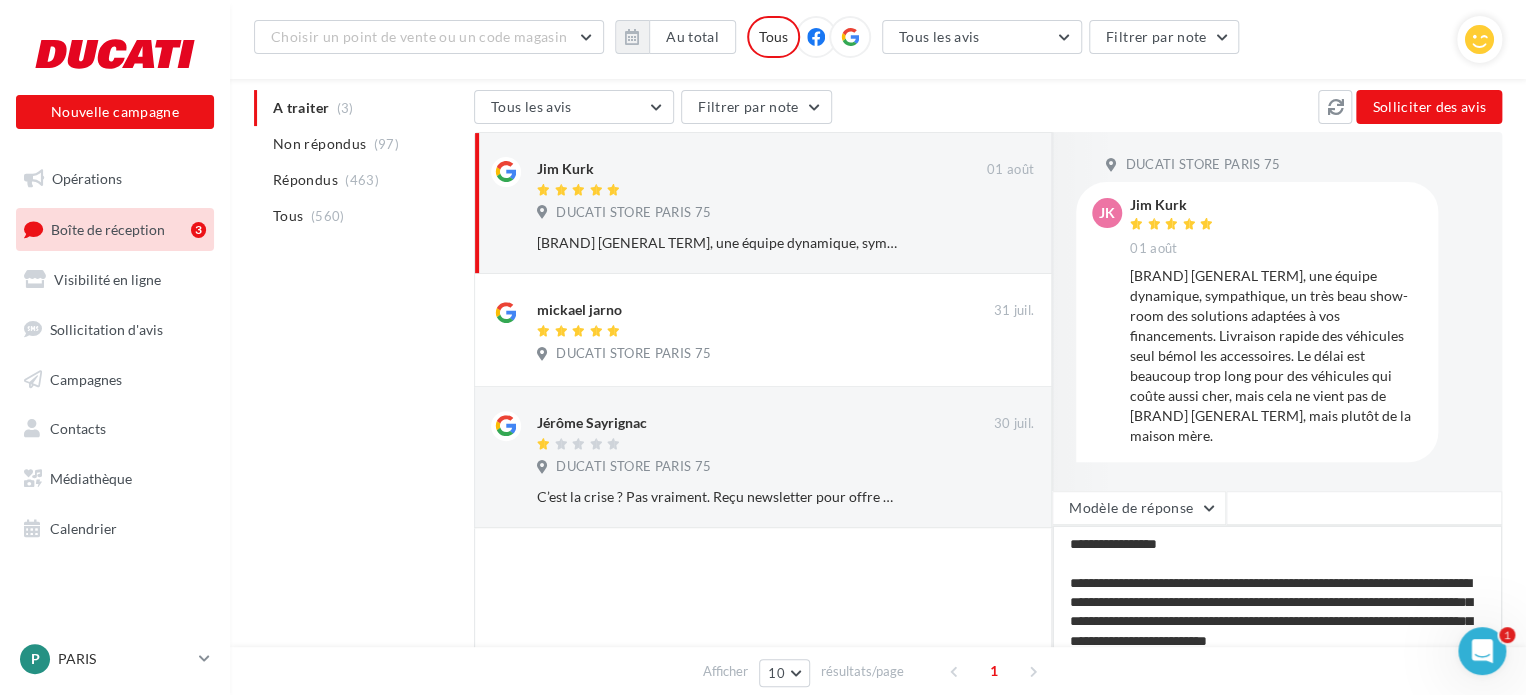 type on "**********" 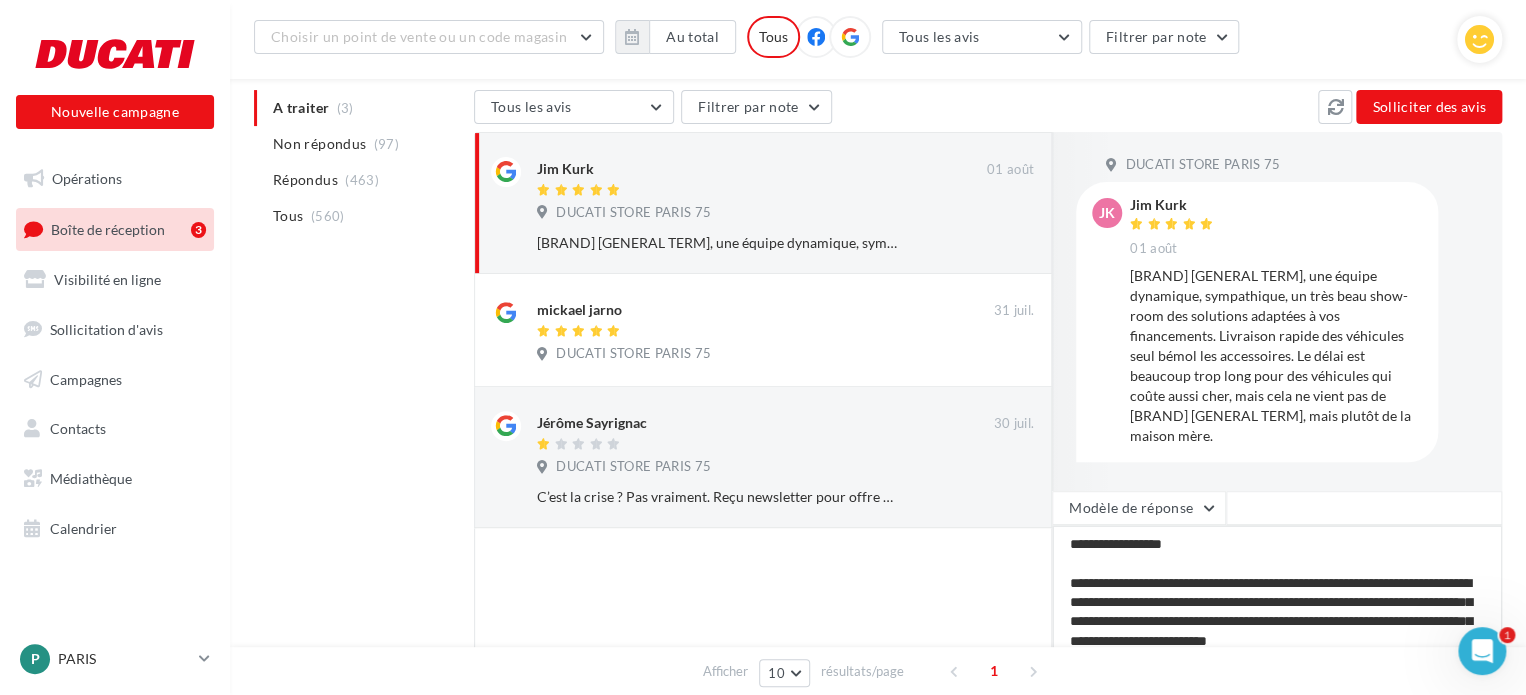 type on "**********" 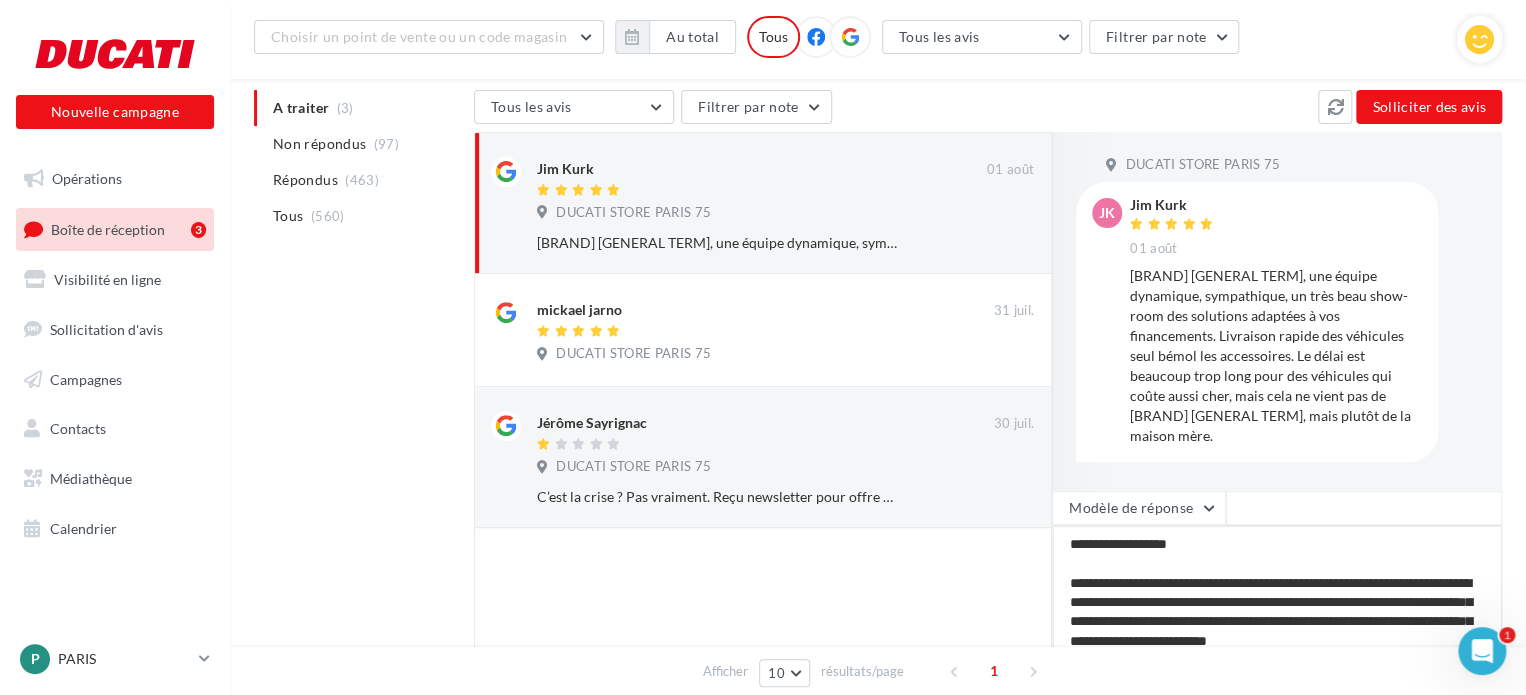 type on "**********" 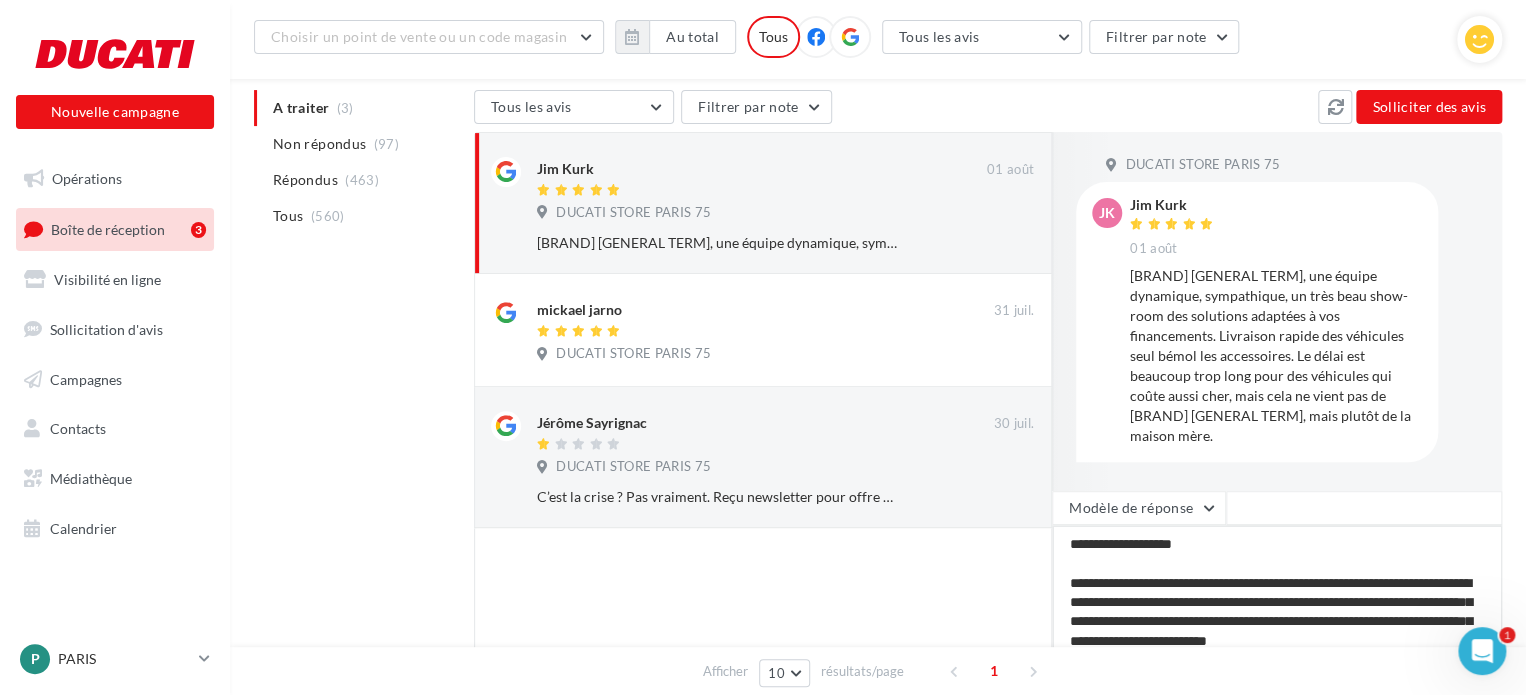 type on "**********" 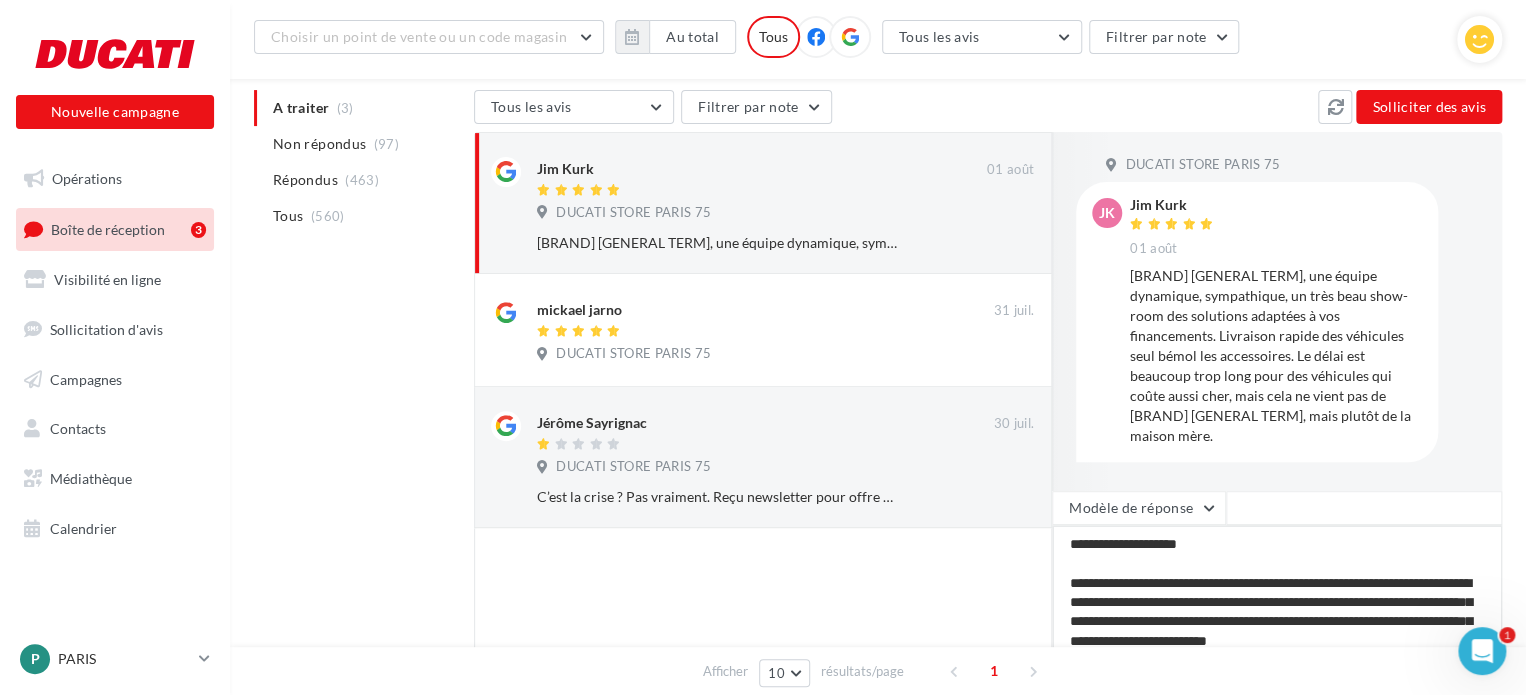 type on "**********" 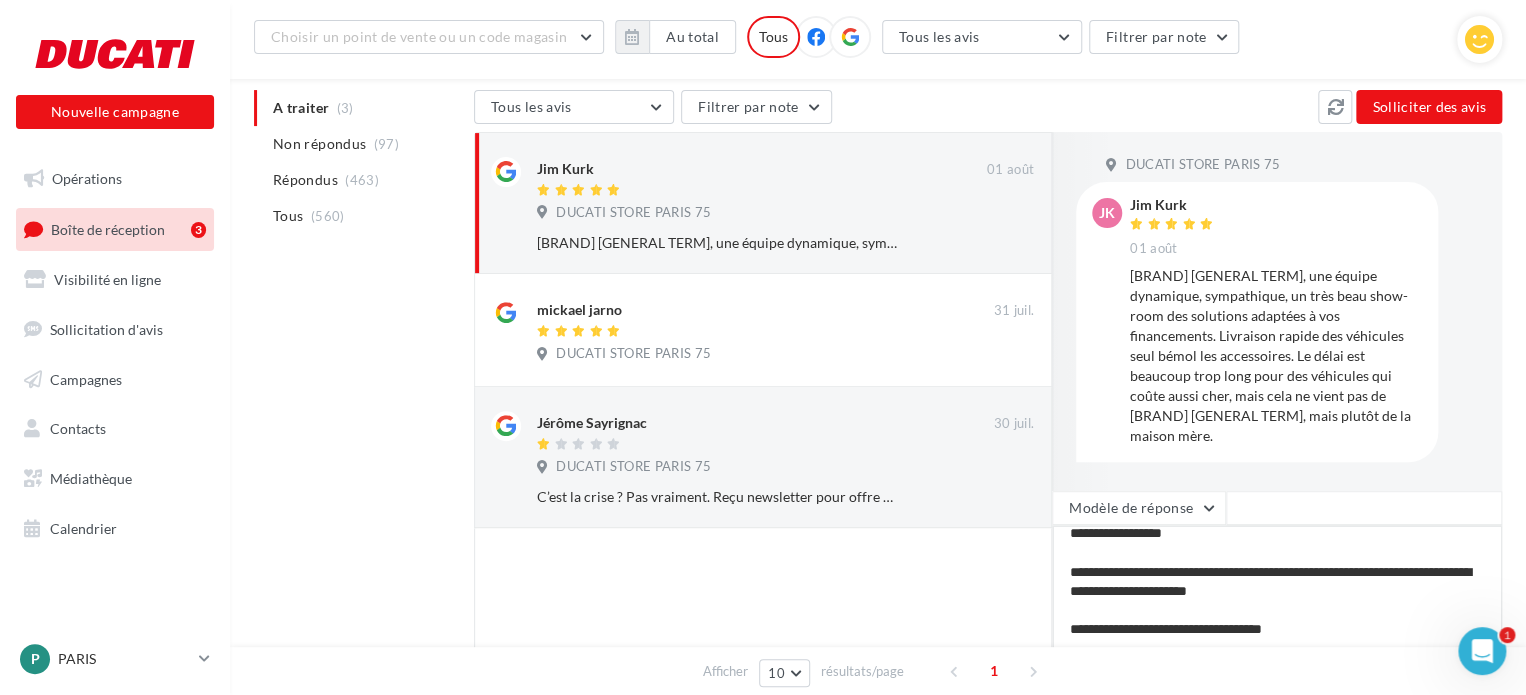 scroll, scrollTop: 241, scrollLeft: 0, axis: vertical 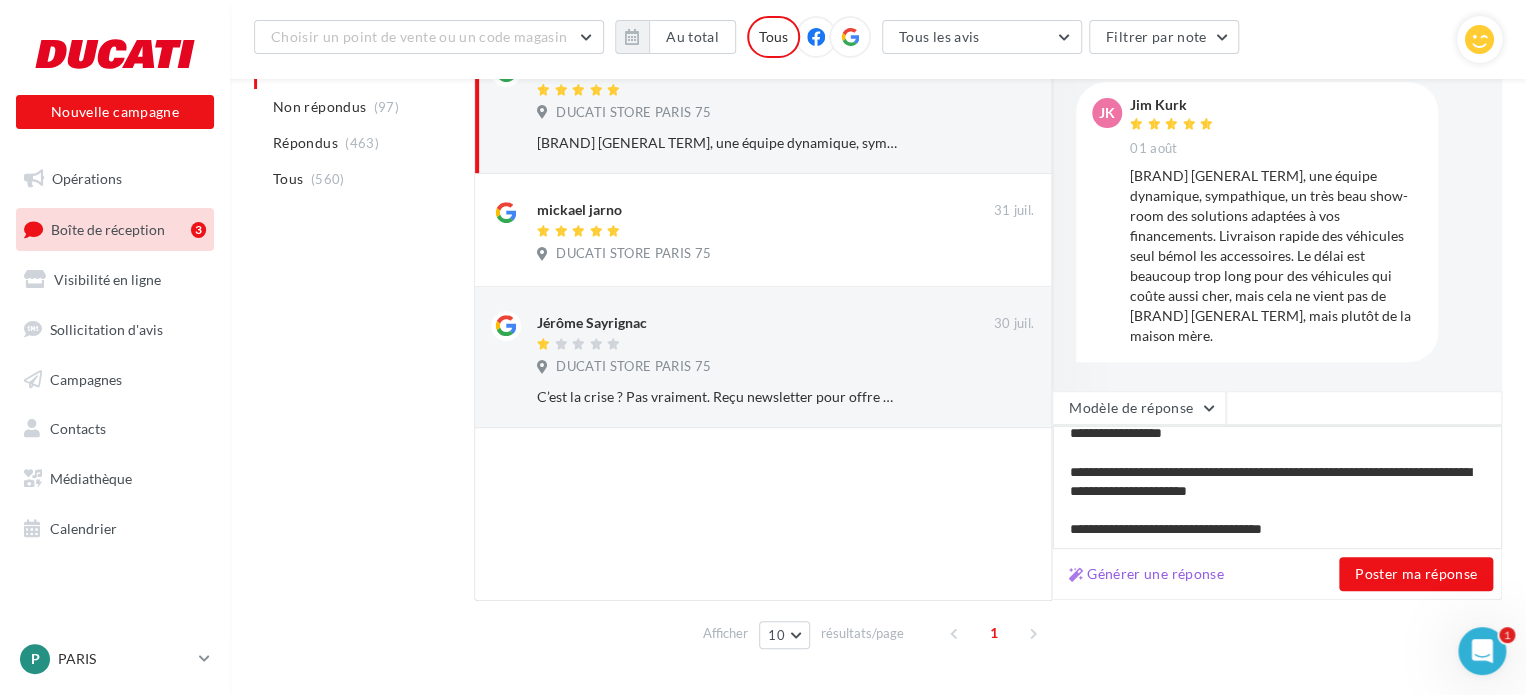 drag, startPoint x: 1287, startPoint y: 527, endPoint x: 1193, endPoint y: 536, distance: 94.42987 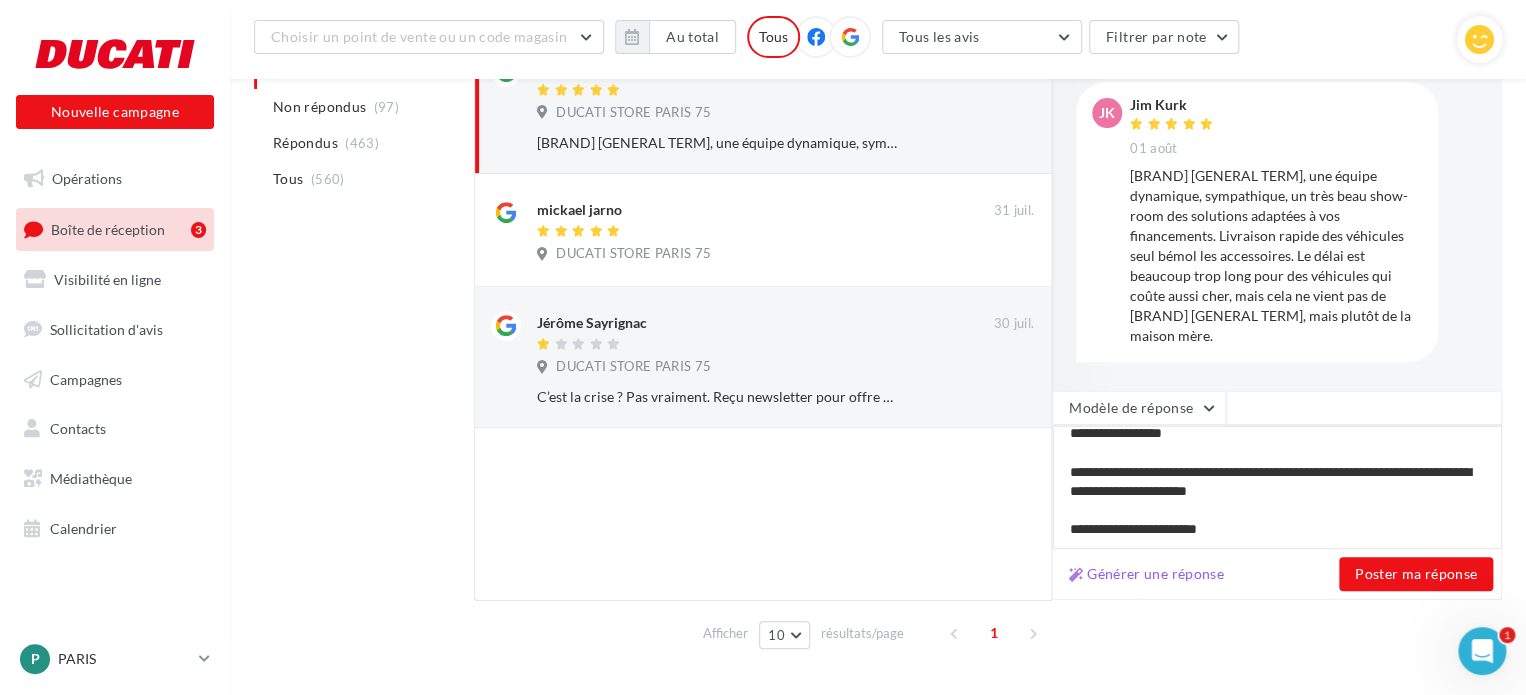 drag, startPoint x: 1240, startPoint y: 486, endPoint x: 1328, endPoint y: 483, distance: 88.051125 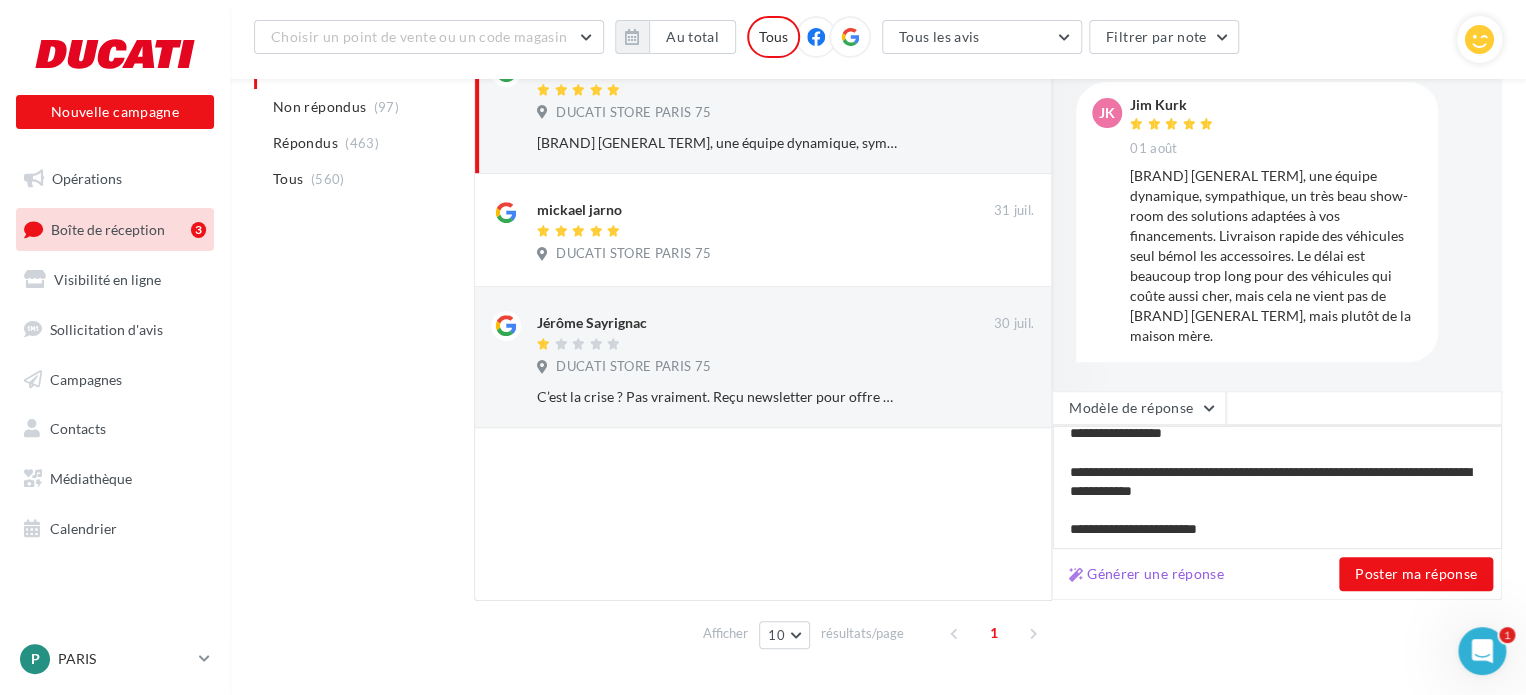 type on "**********" 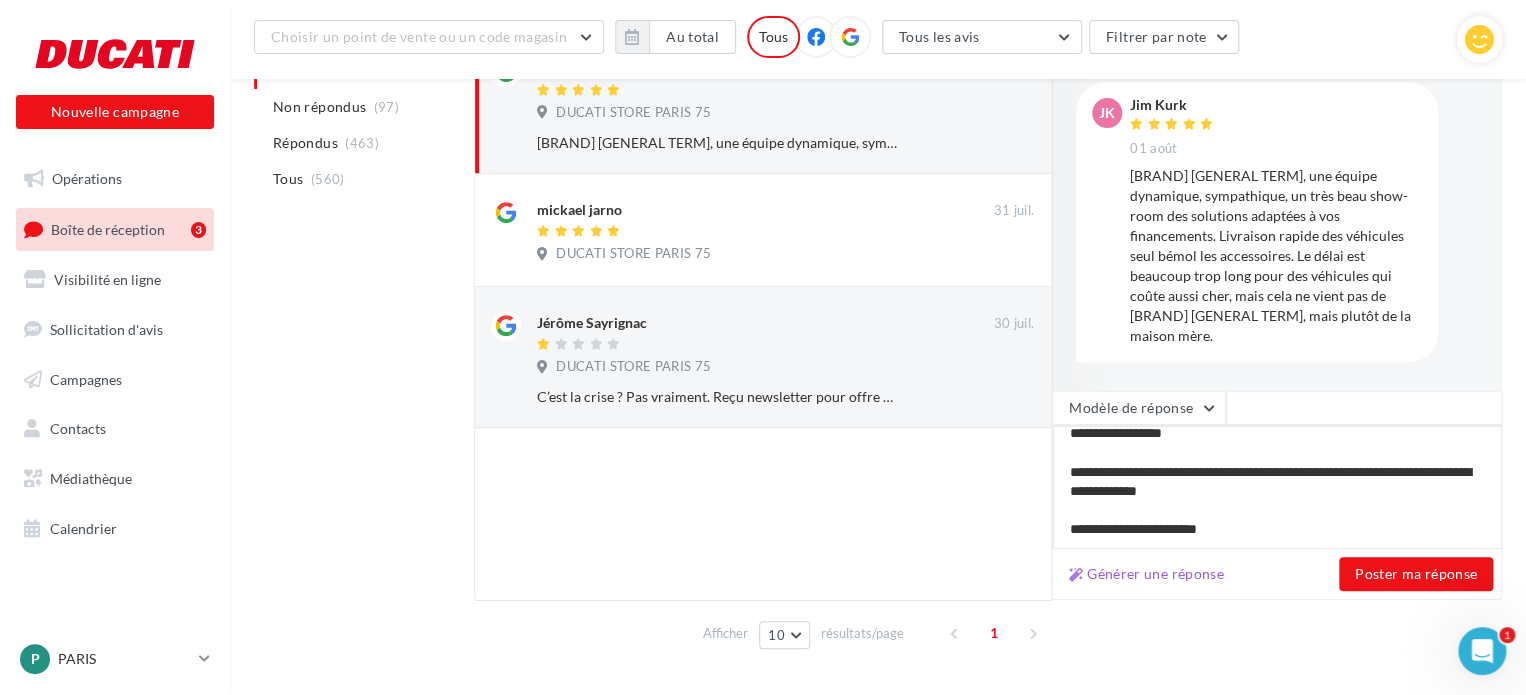 type on "**********" 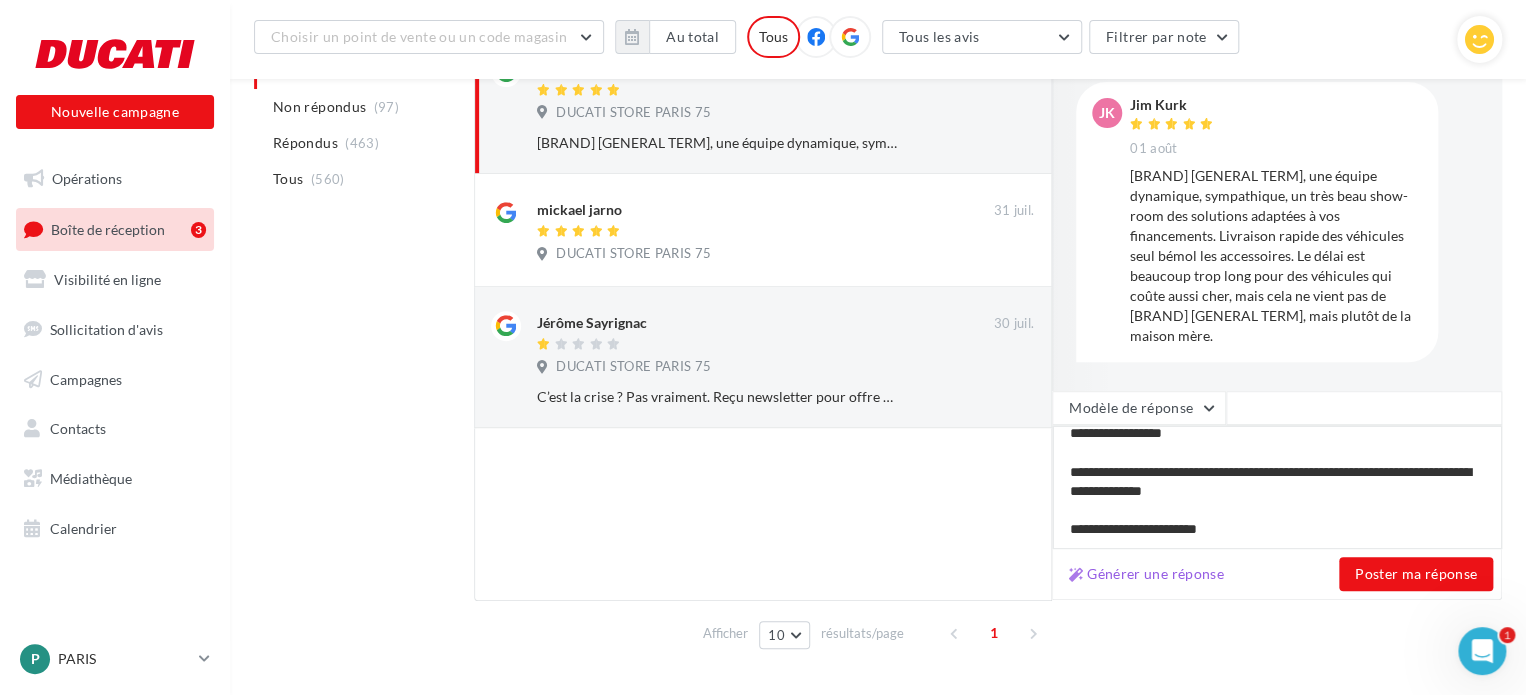 type on "**********" 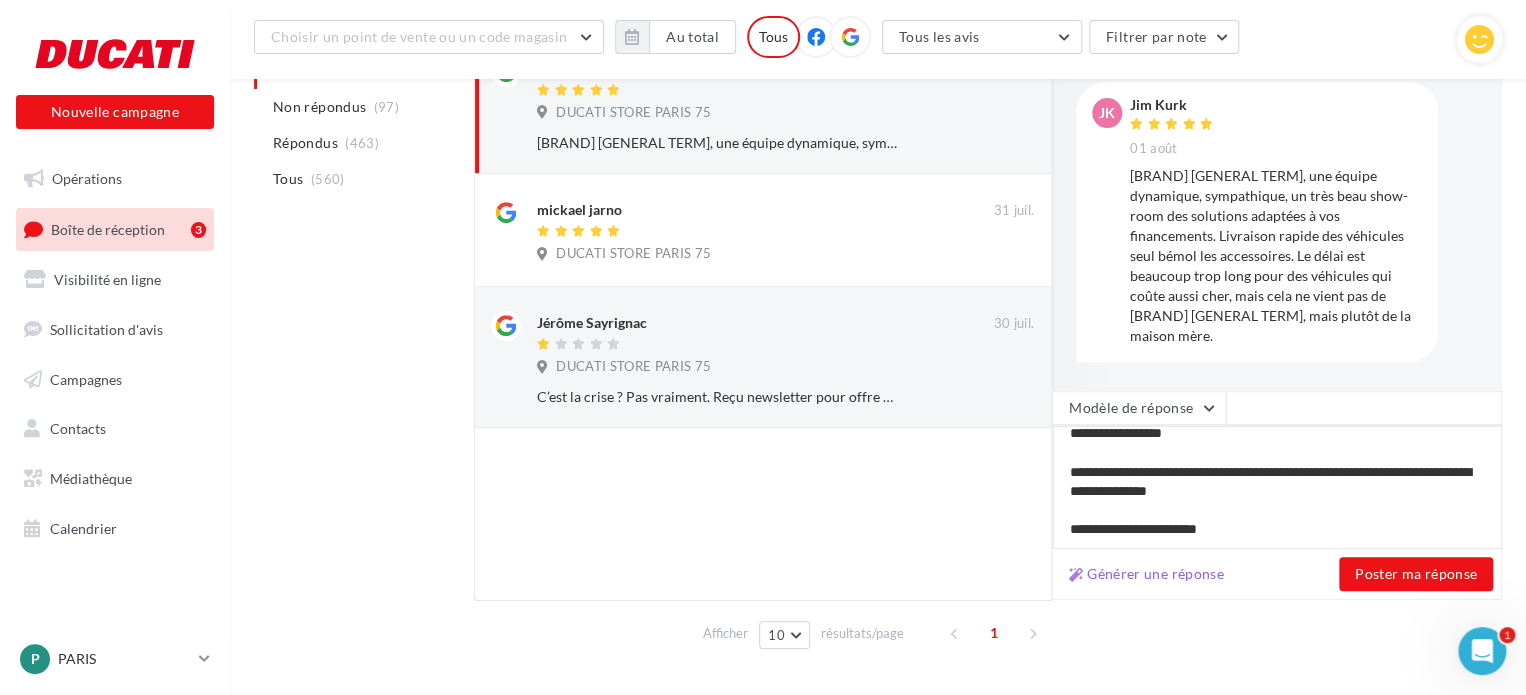 type on "**********" 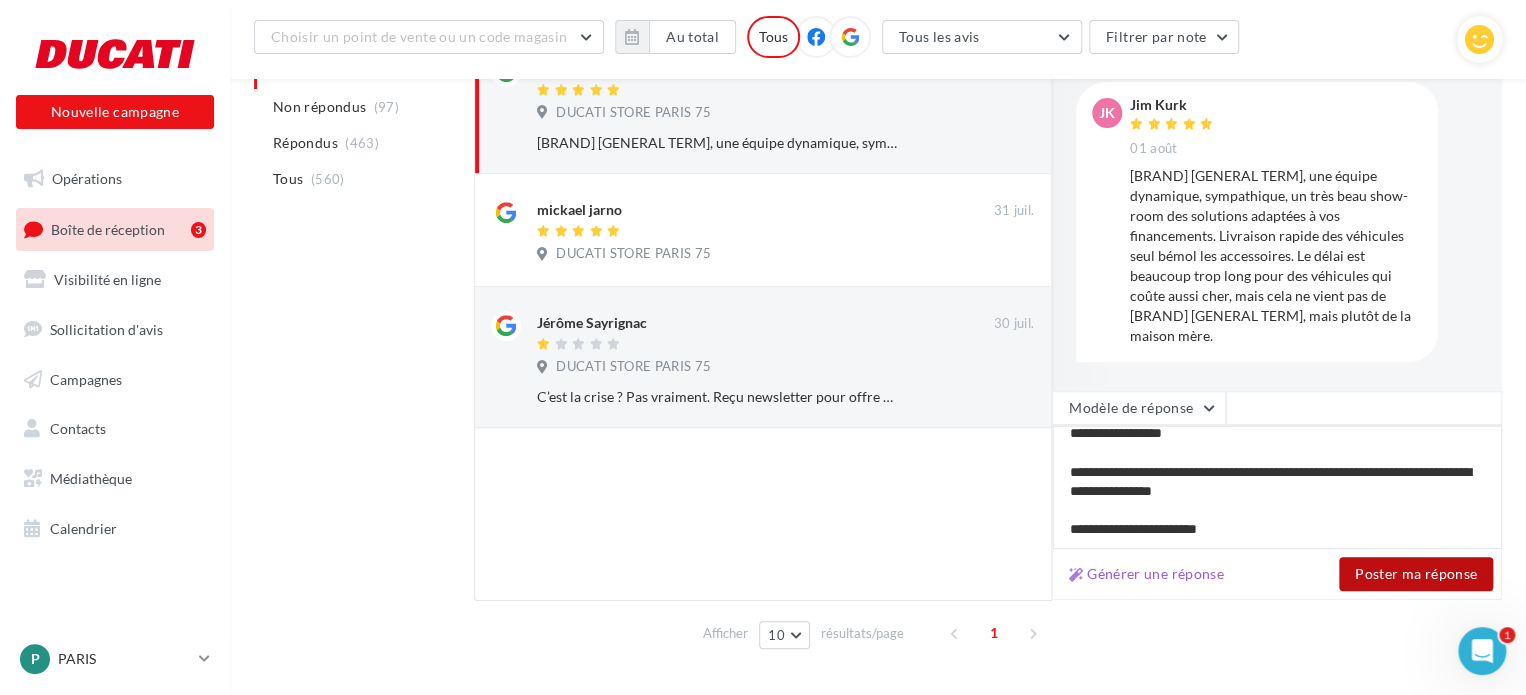 type on "**********" 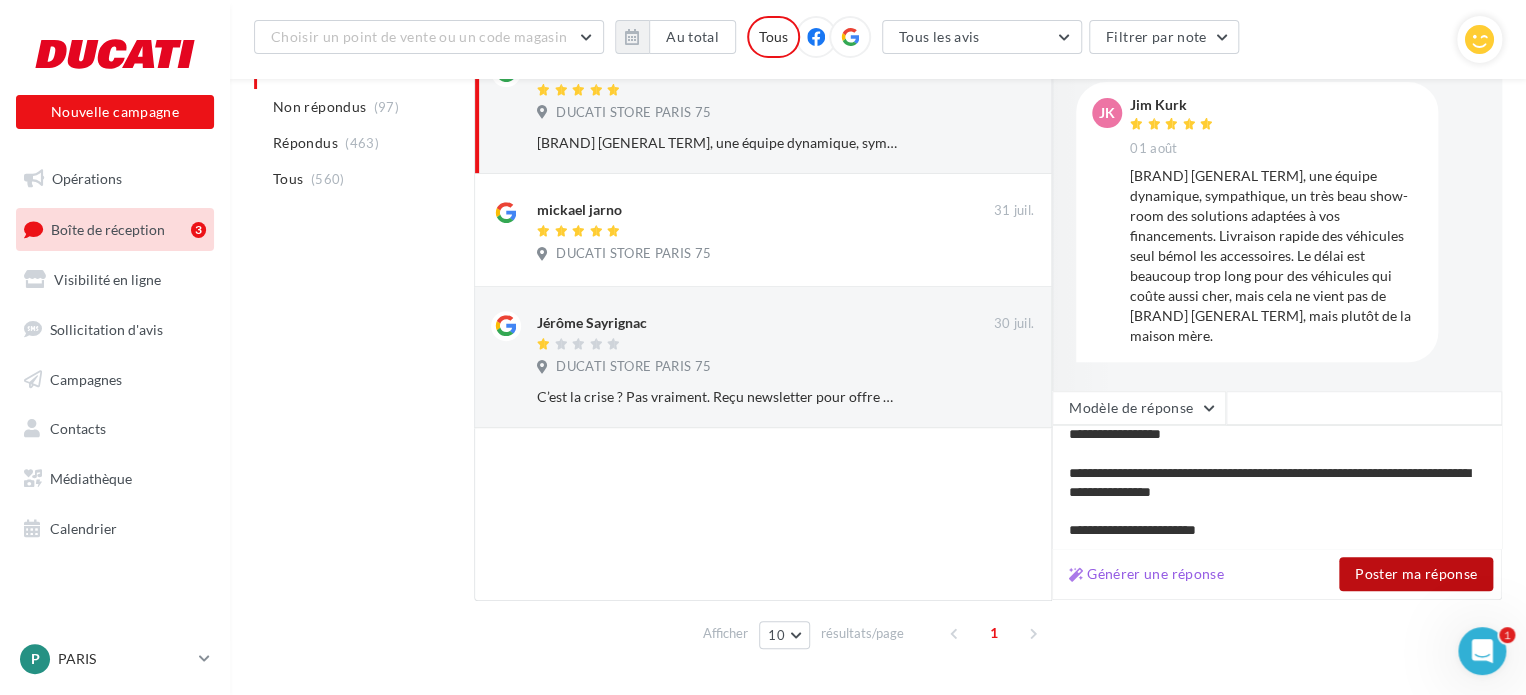 scroll, scrollTop: 240, scrollLeft: 0, axis: vertical 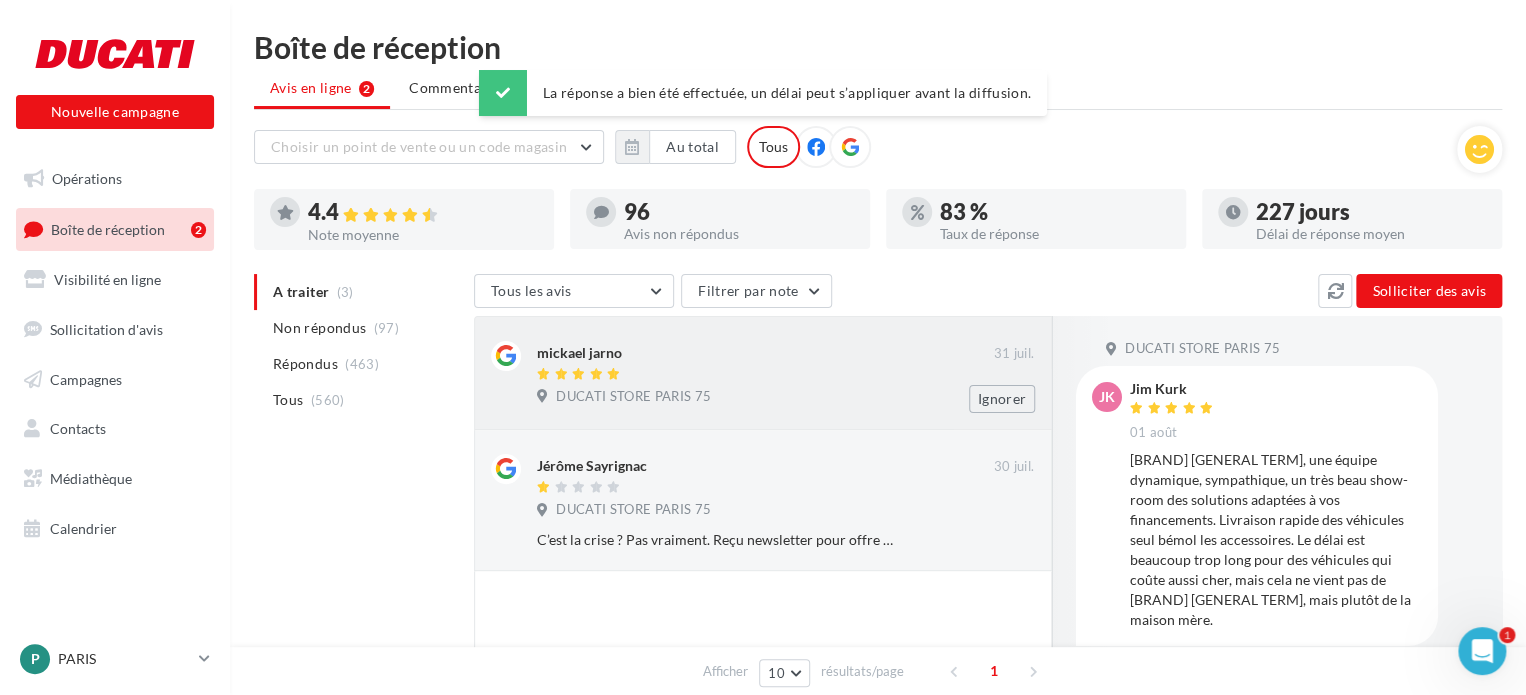 click at bounding box center [765, 375] 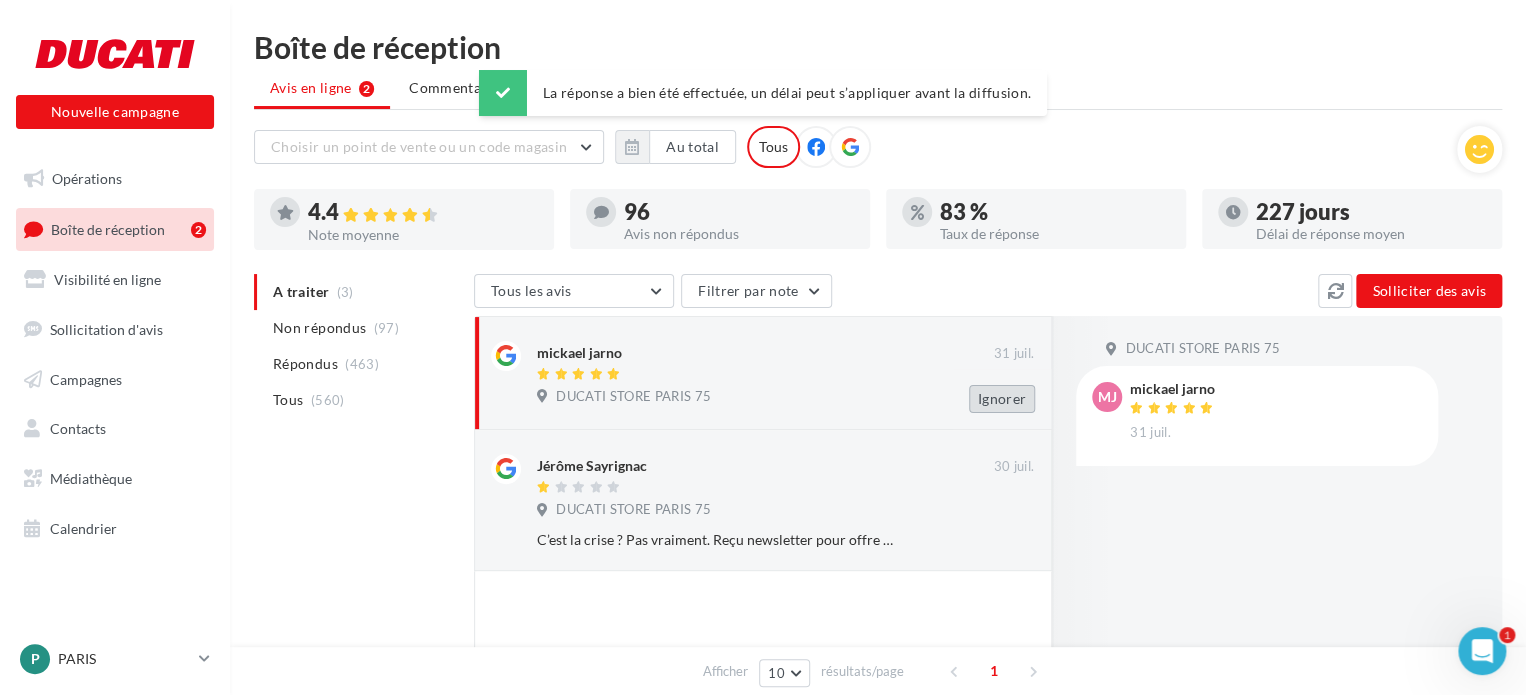 click on "Ignorer" at bounding box center (1002, 399) 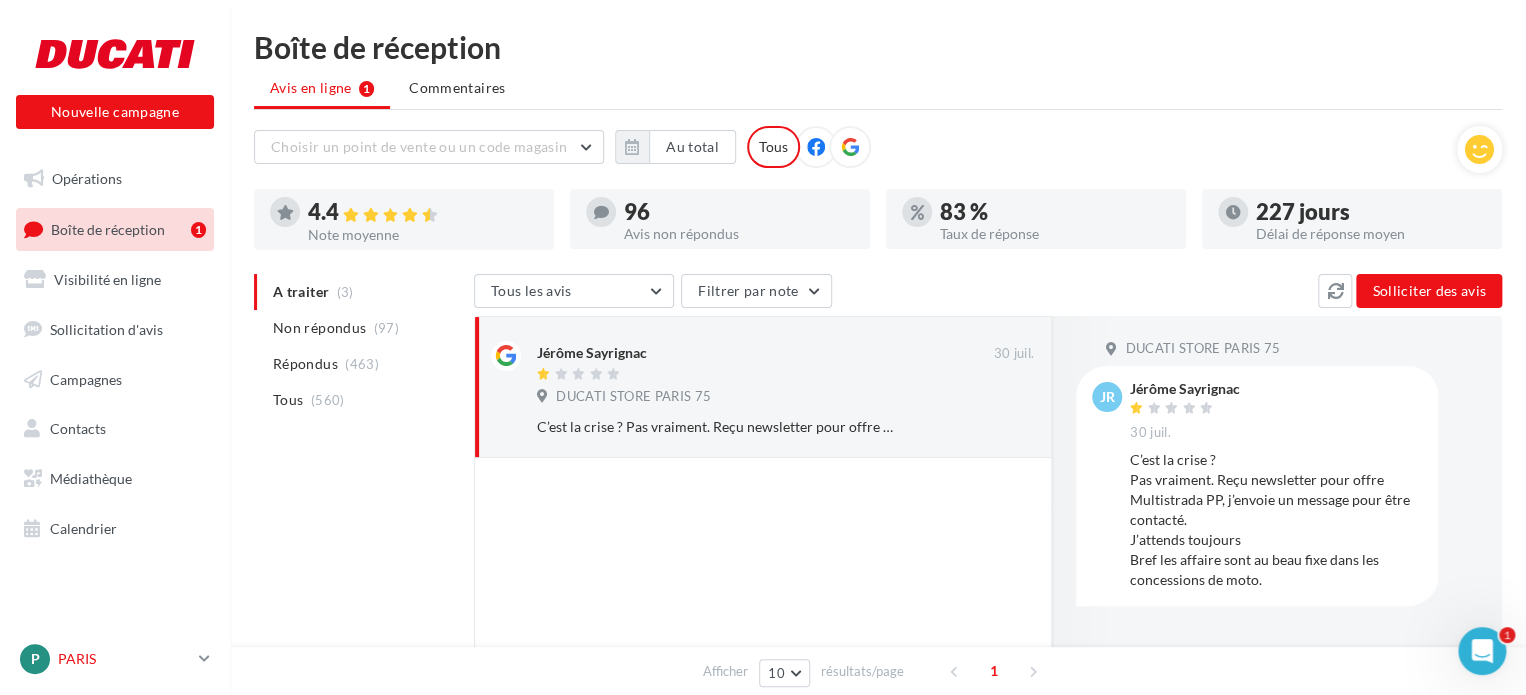 click on "PARIS" at bounding box center [124, 659] 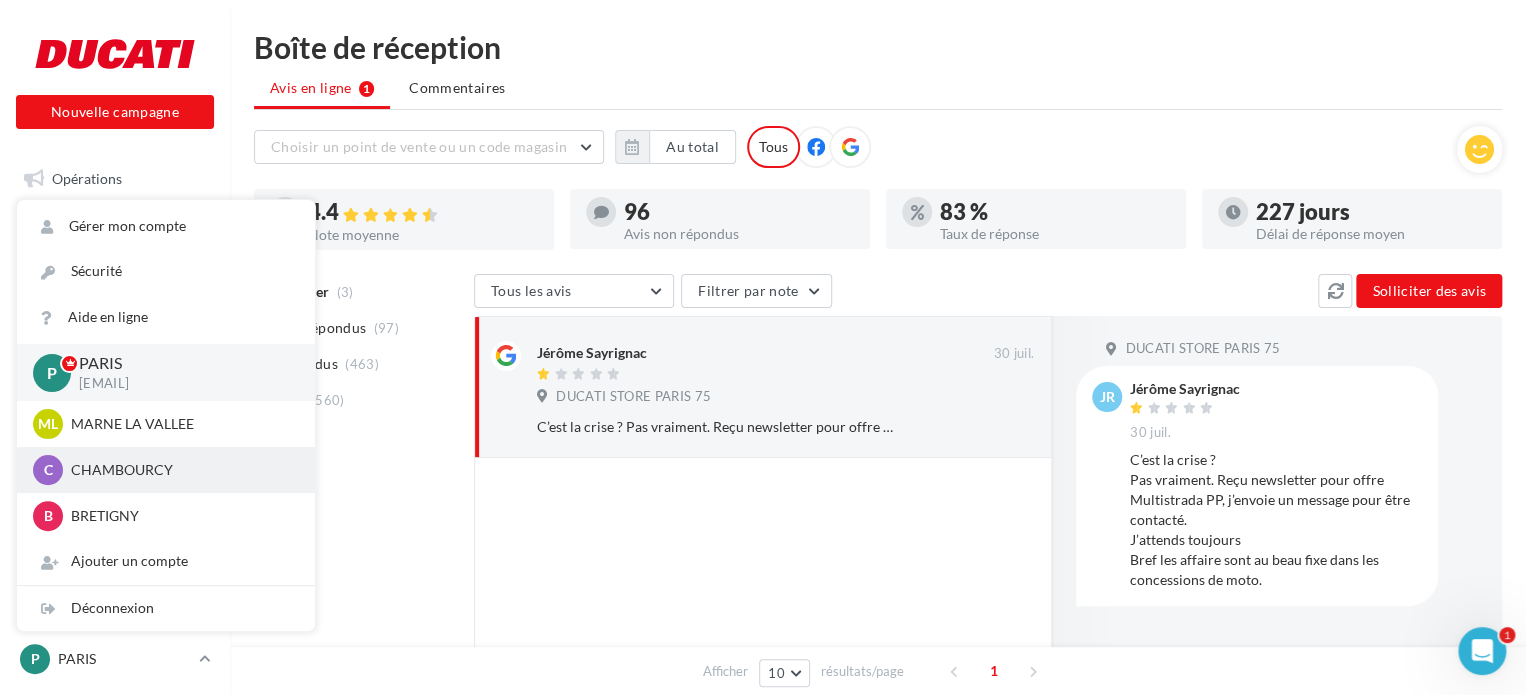click on "CHAMBOURCY" at bounding box center (181, 470) 